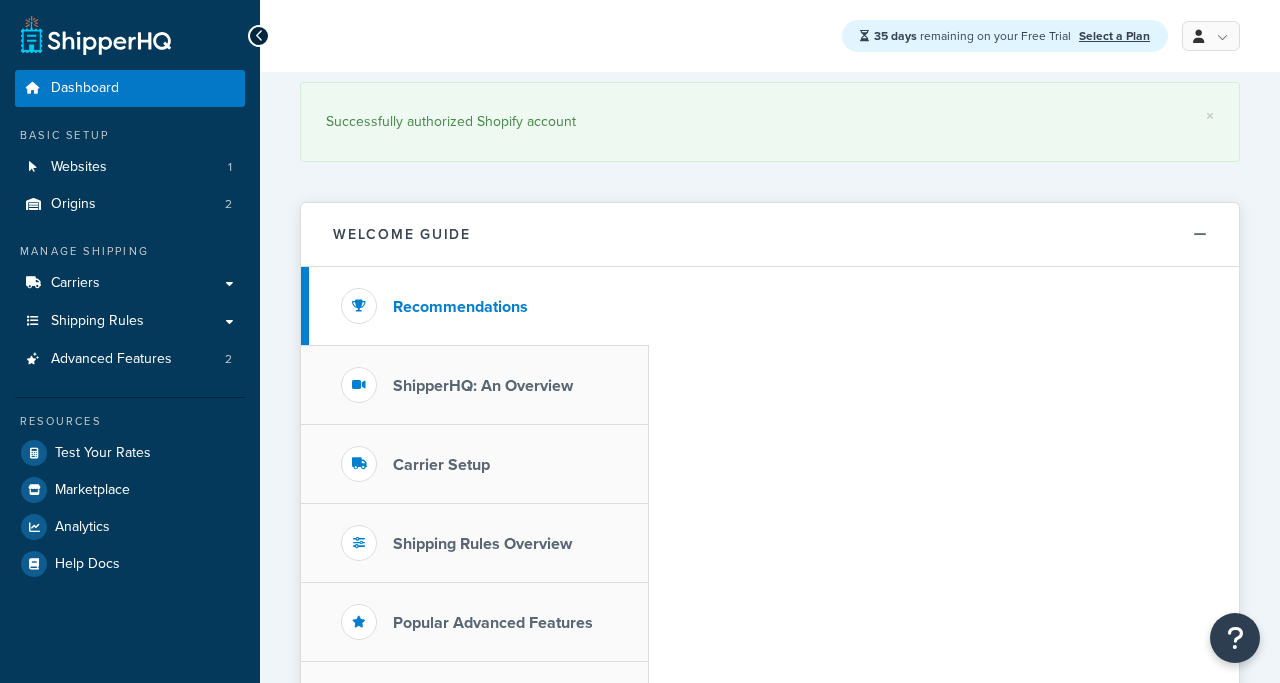 scroll, scrollTop: 0, scrollLeft: 0, axis: both 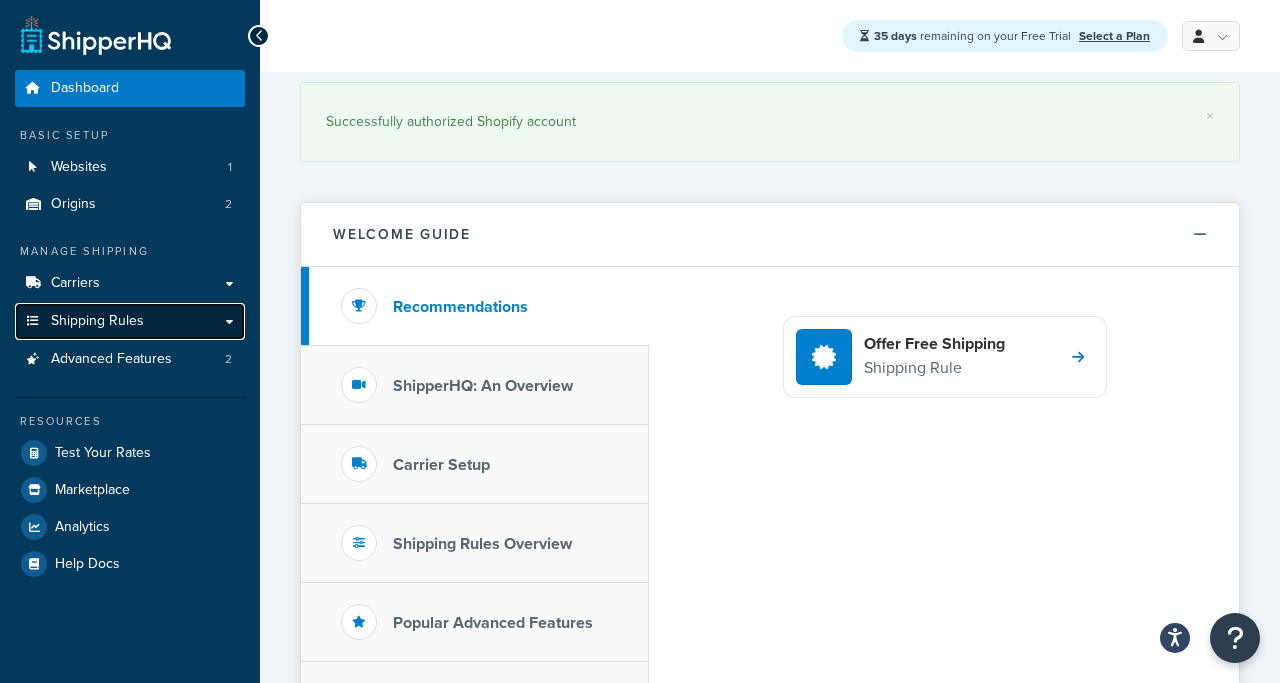 click on "Shipping Rules" at bounding box center (130, 321) 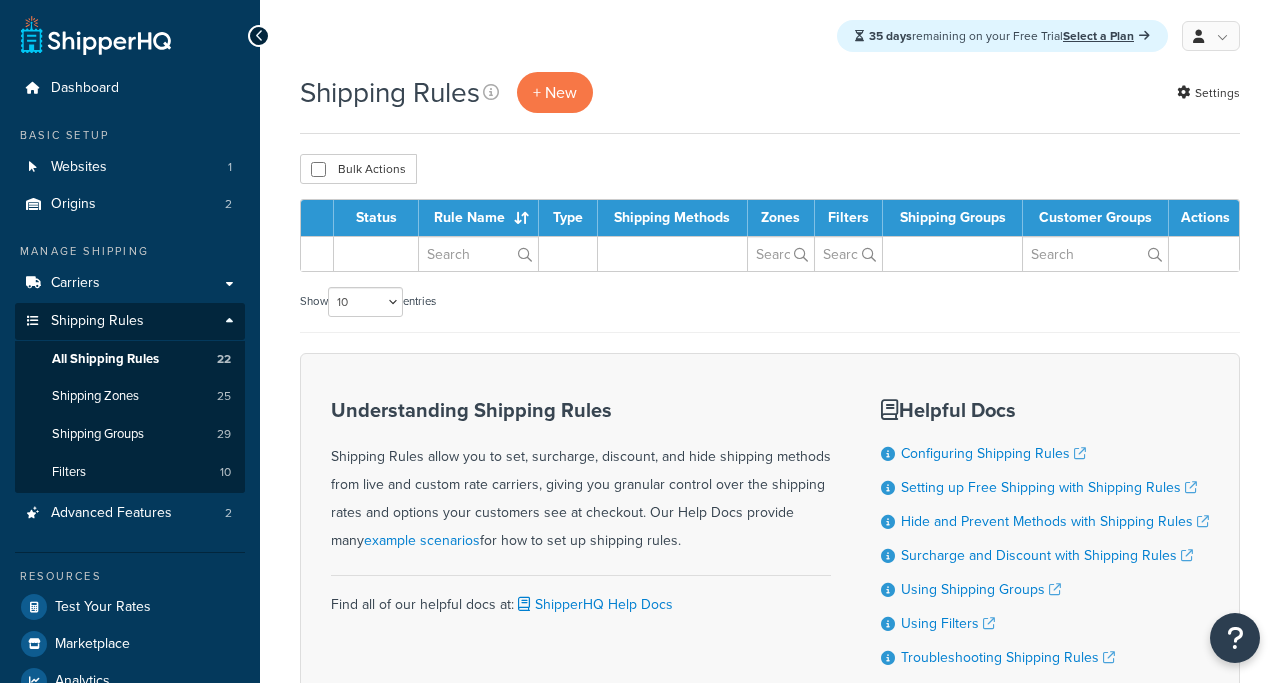 scroll, scrollTop: 0, scrollLeft: 0, axis: both 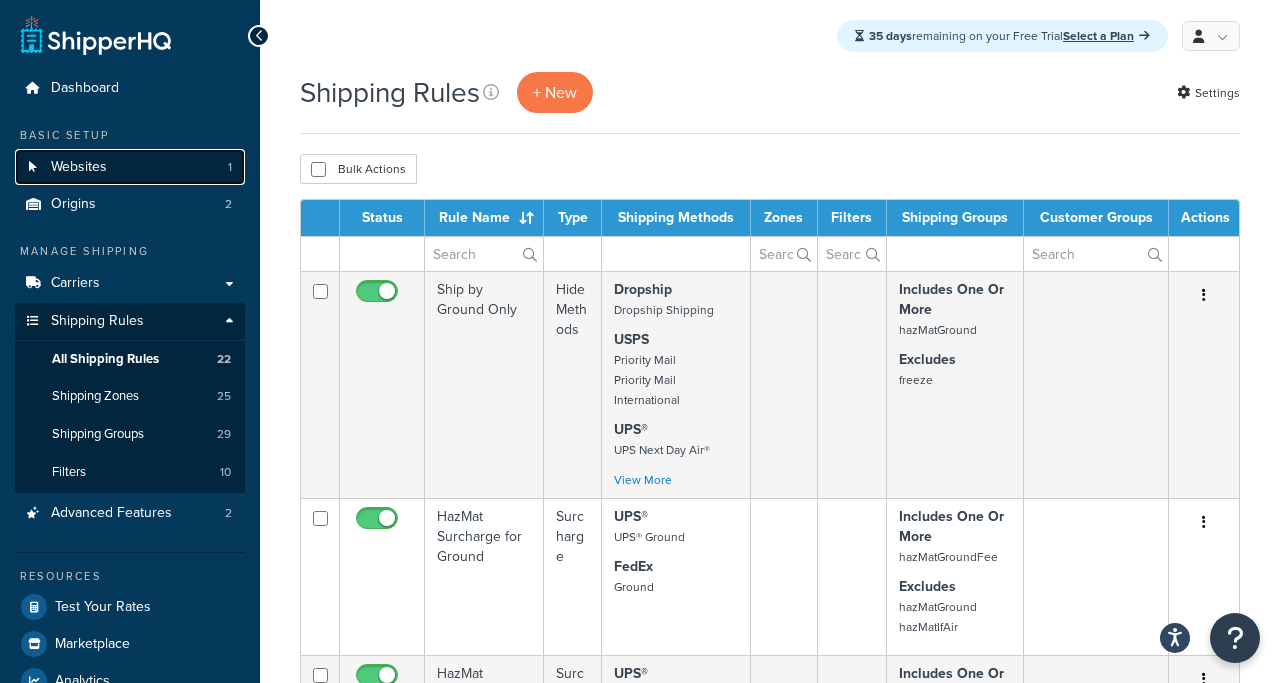 click on "Websites
1" at bounding box center [130, 167] 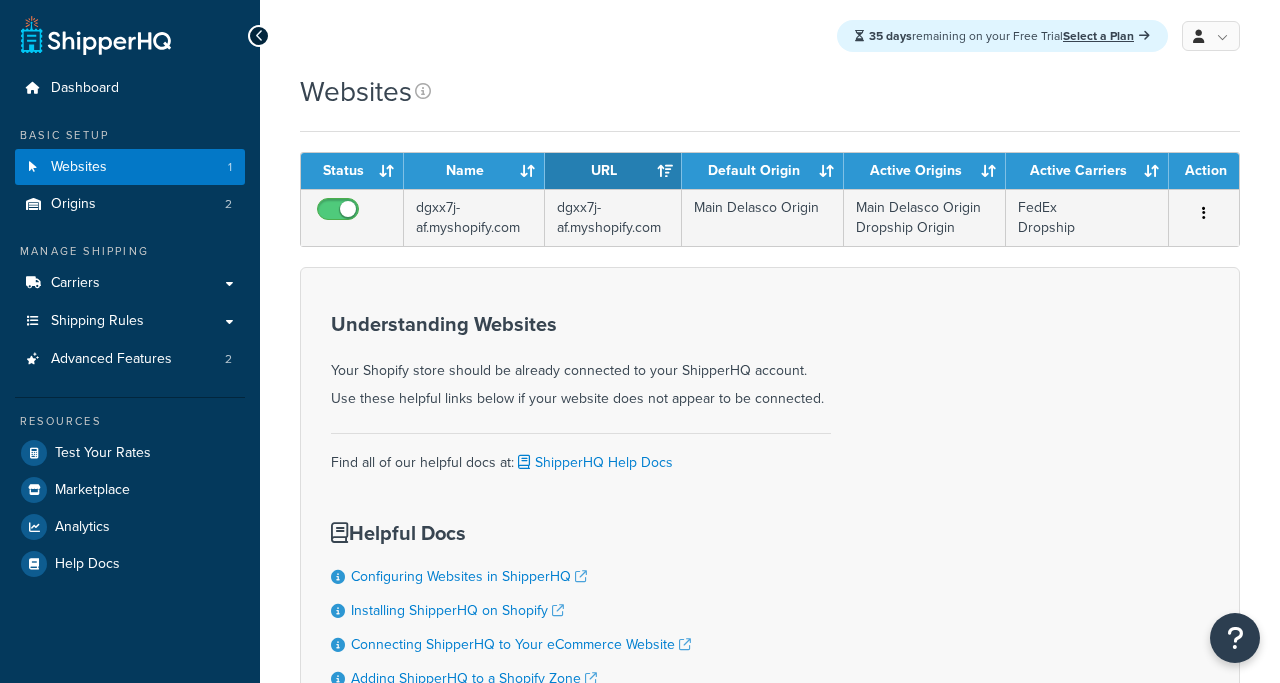 scroll, scrollTop: 0, scrollLeft: 0, axis: both 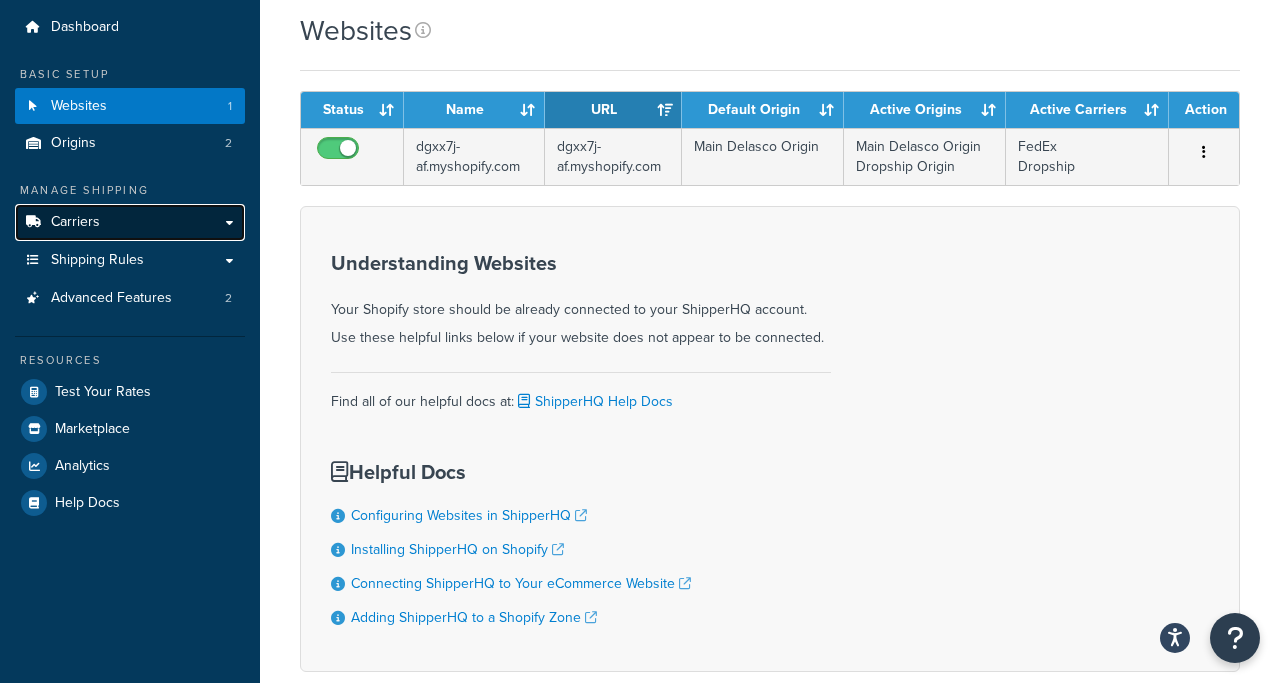 click on "Carriers" at bounding box center [130, 222] 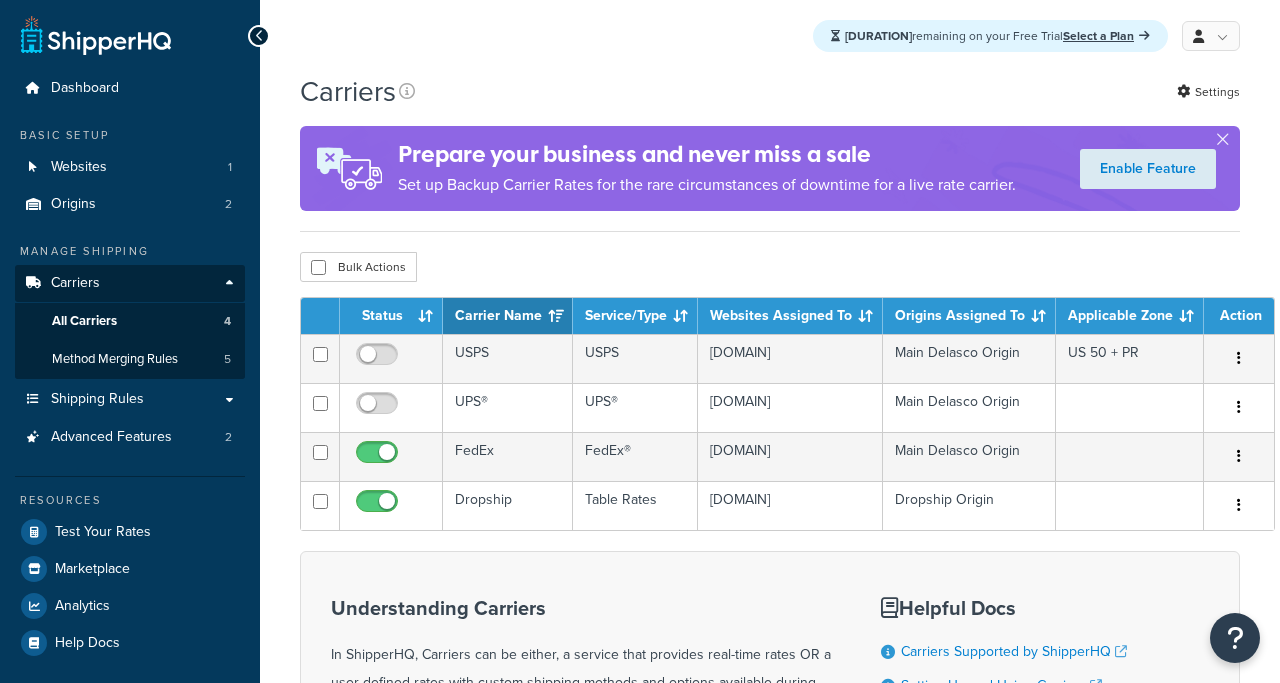 scroll, scrollTop: 0, scrollLeft: 0, axis: both 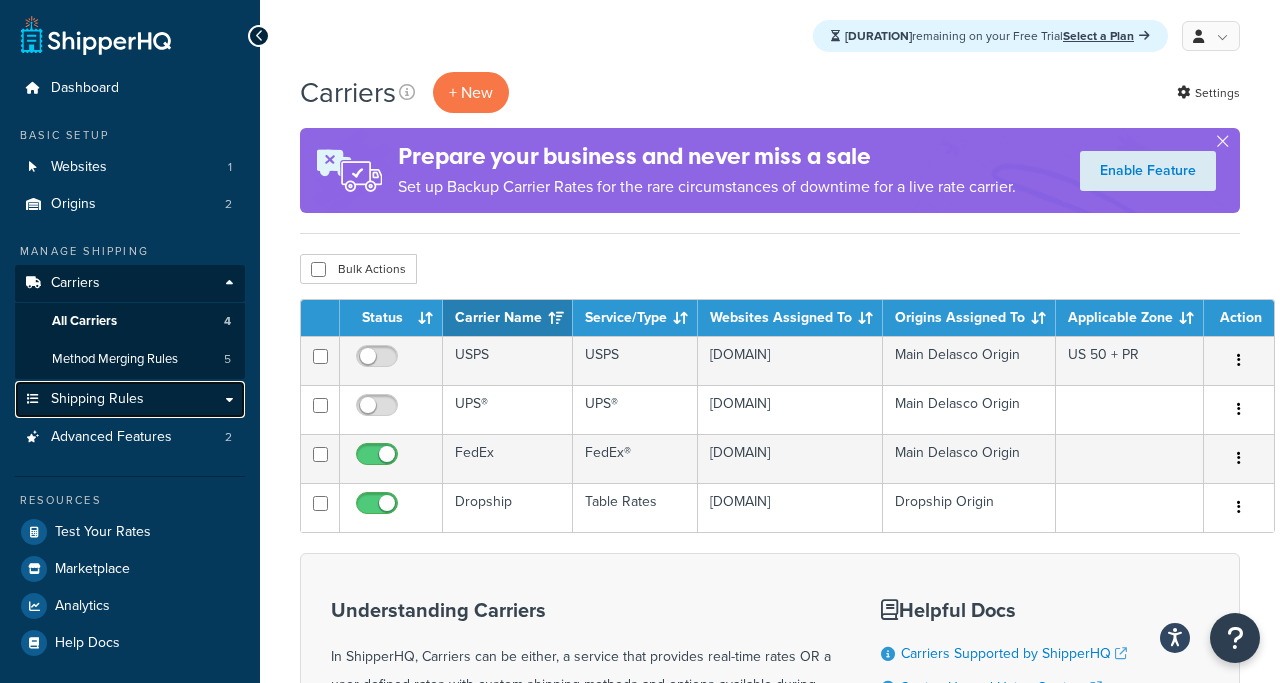 click on "Shipping Rules" at bounding box center [97, 399] 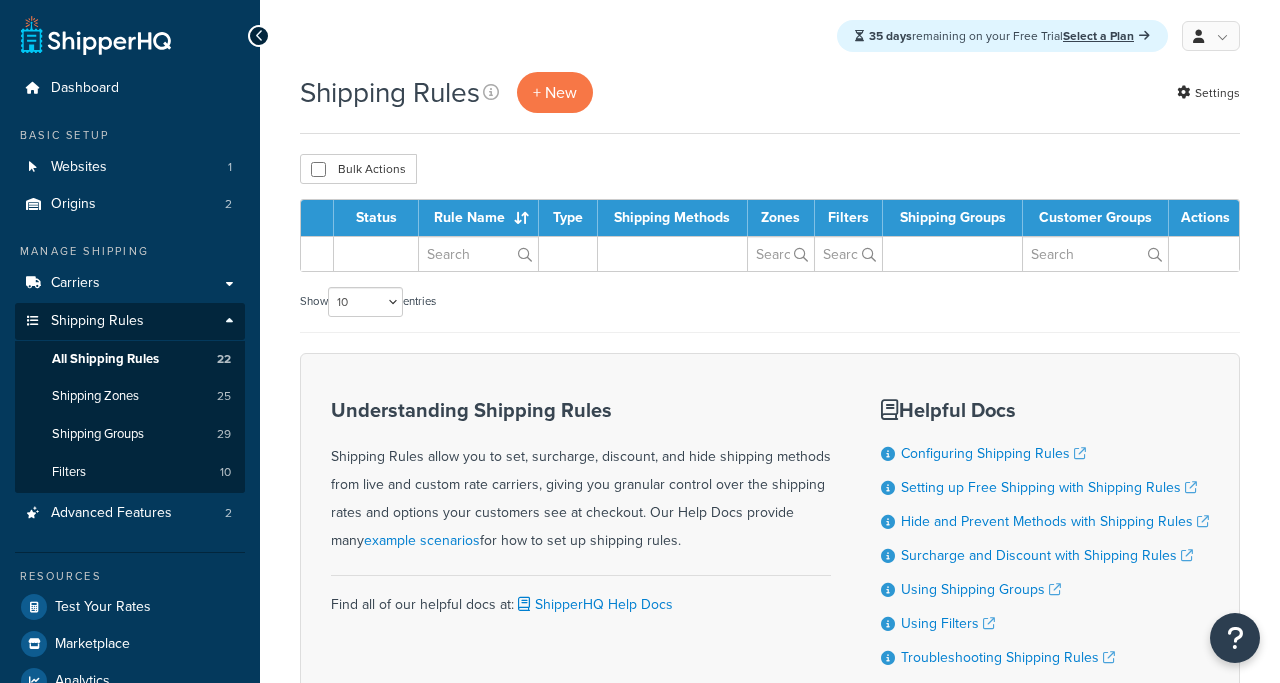 scroll, scrollTop: 0, scrollLeft: 0, axis: both 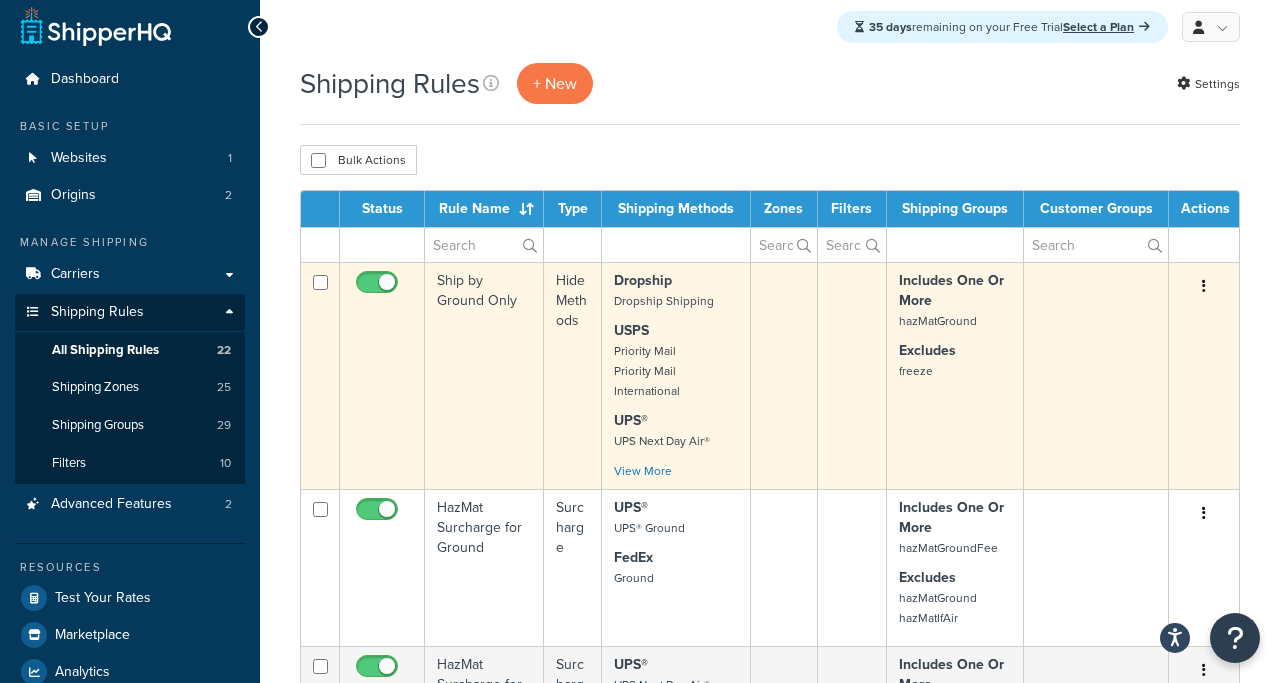 click on "Ship by Ground Only" at bounding box center (484, 375) 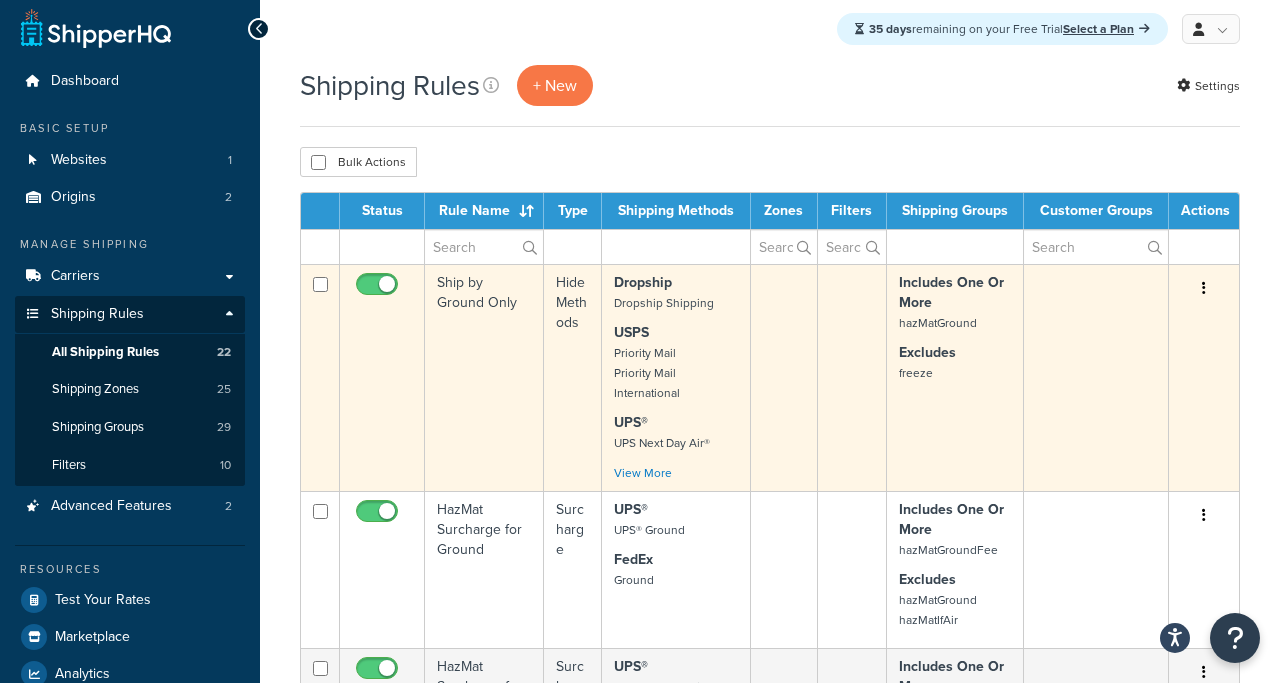 scroll, scrollTop: 6, scrollLeft: 0, axis: vertical 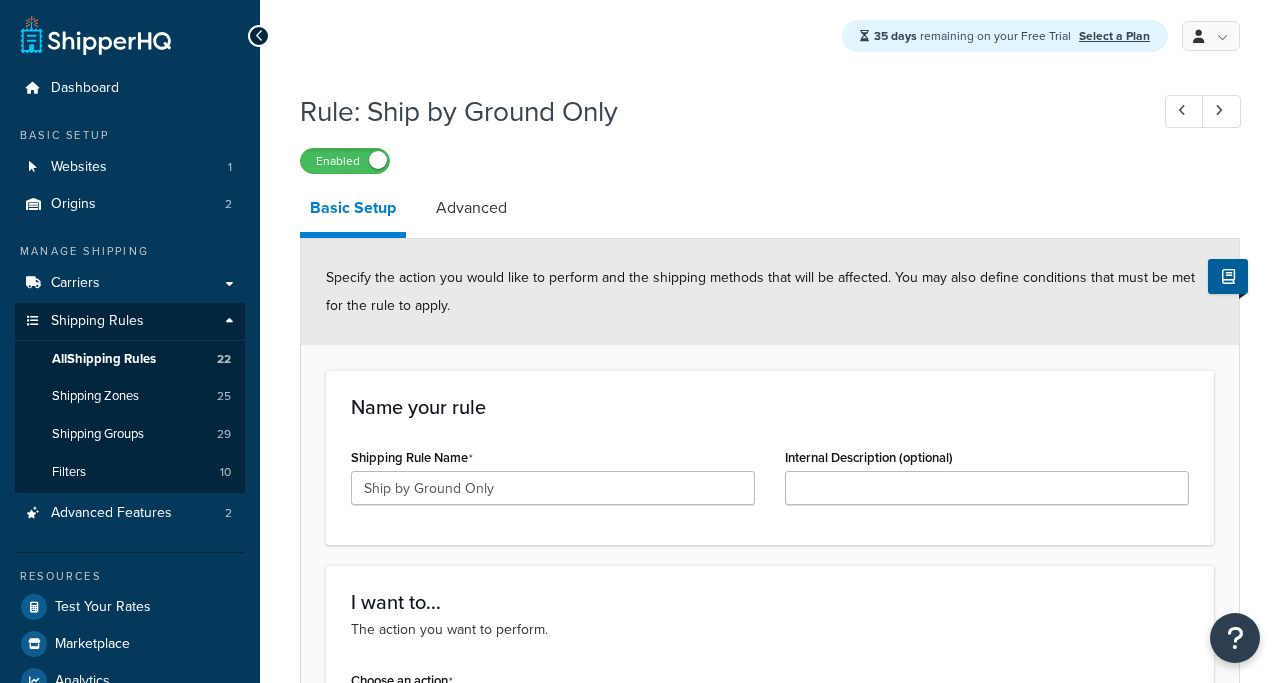 select on "HIDE" 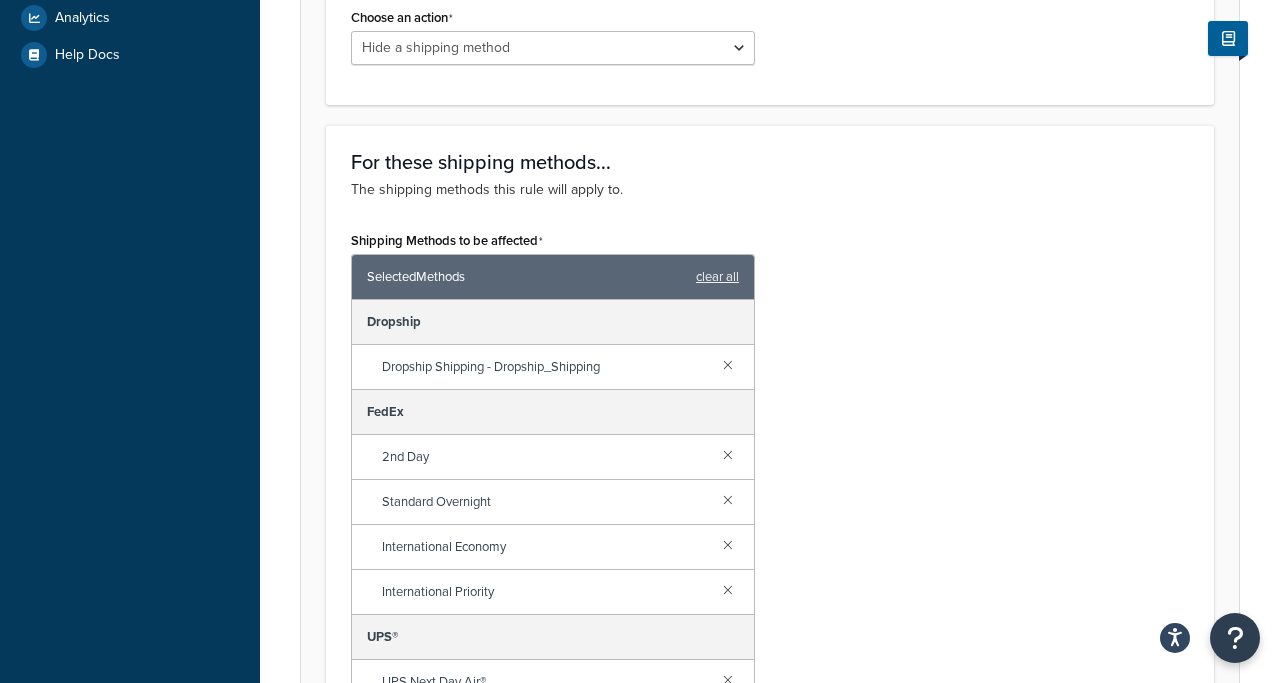 scroll, scrollTop: 668, scrollLeft: 0, axis: vertical 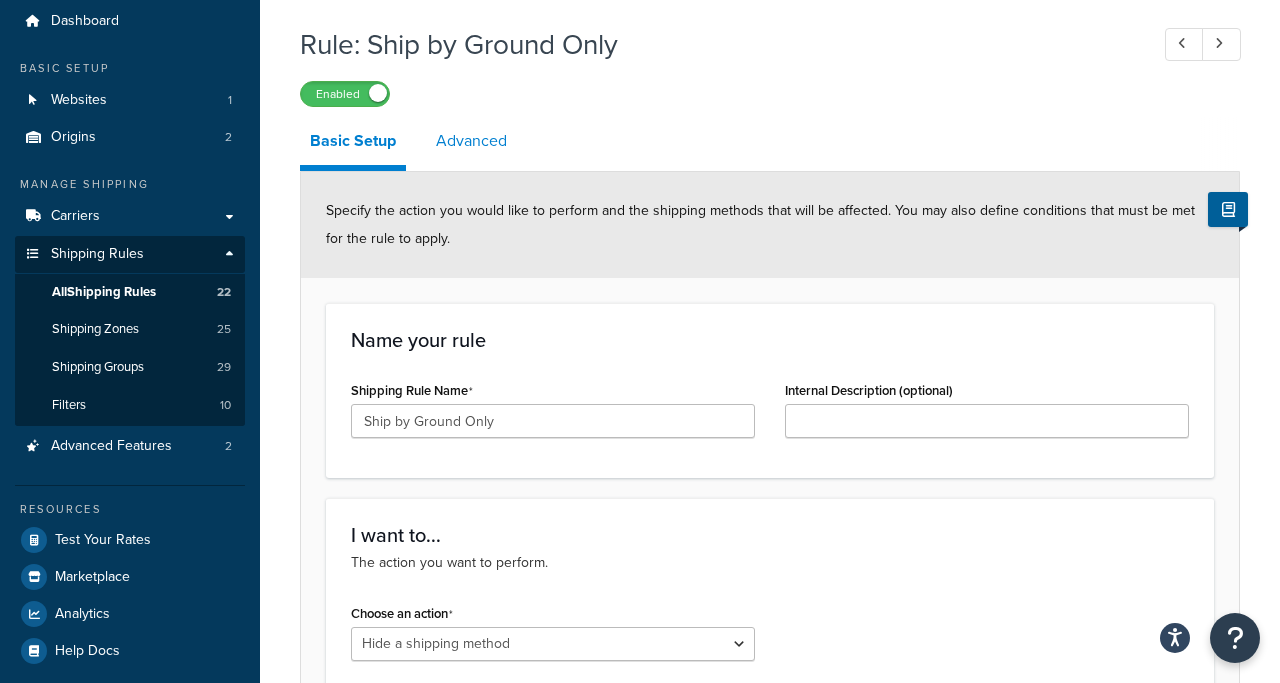 click on "Advanced" at bounding box center (471, 141) 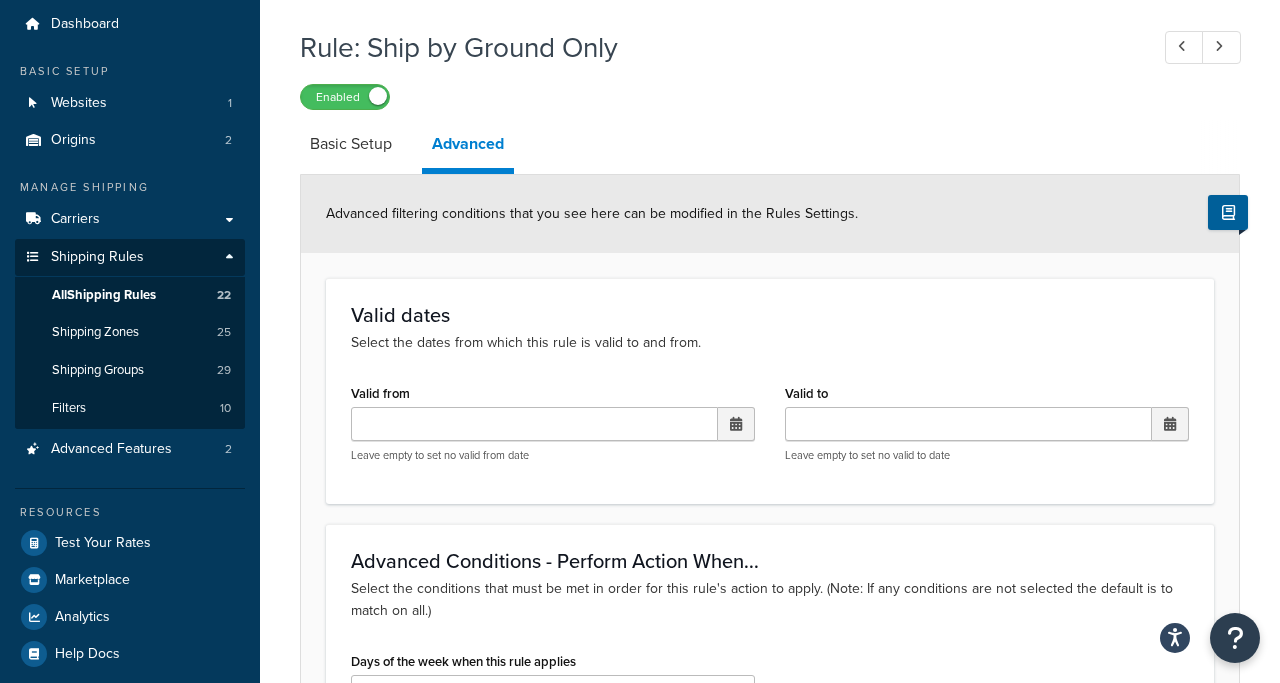 scroll, scrollTop: 49, scrollLeft: 0, axis: vertical 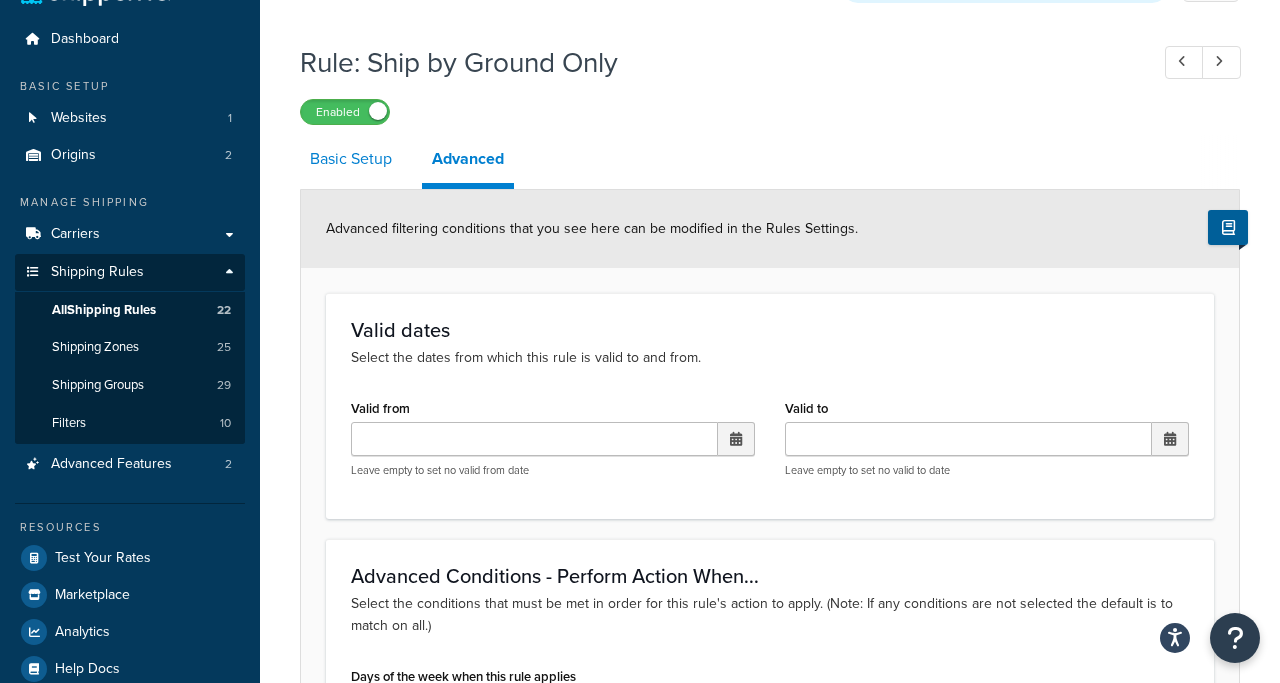 click on "Basic Setup" at bounding box center [351, 159] 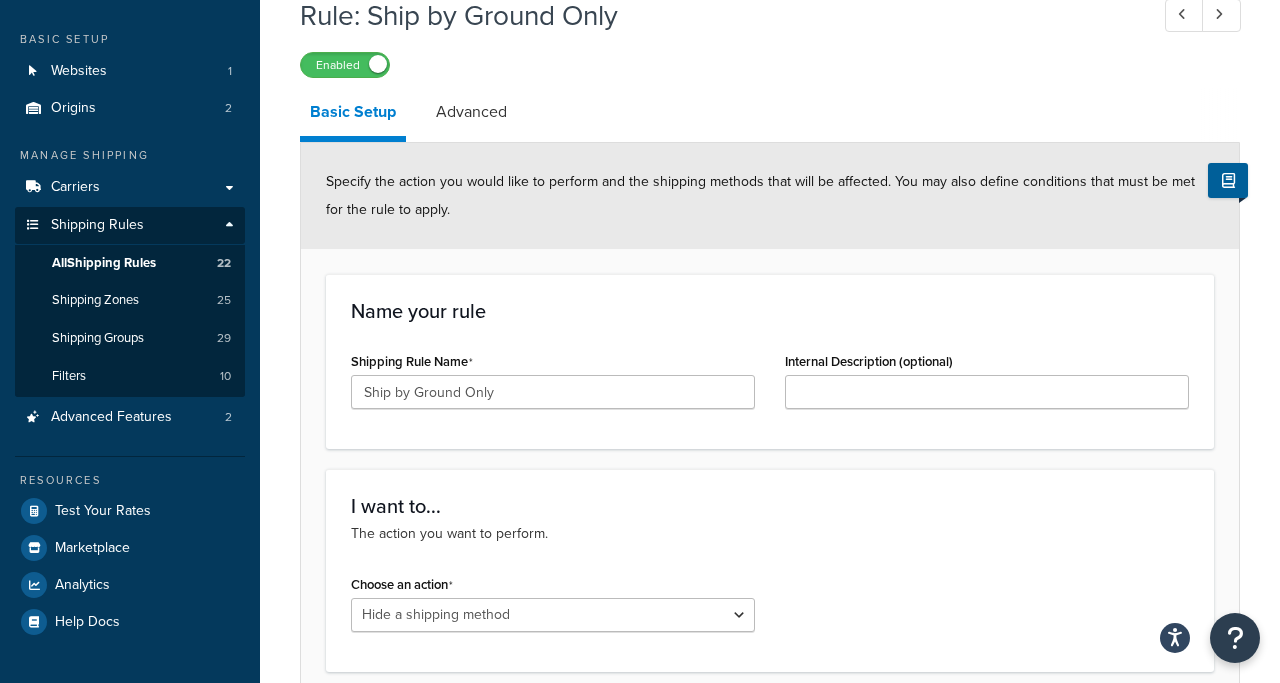scroll, scrollTop: 10, scrollLeft: 0, axis: vertical 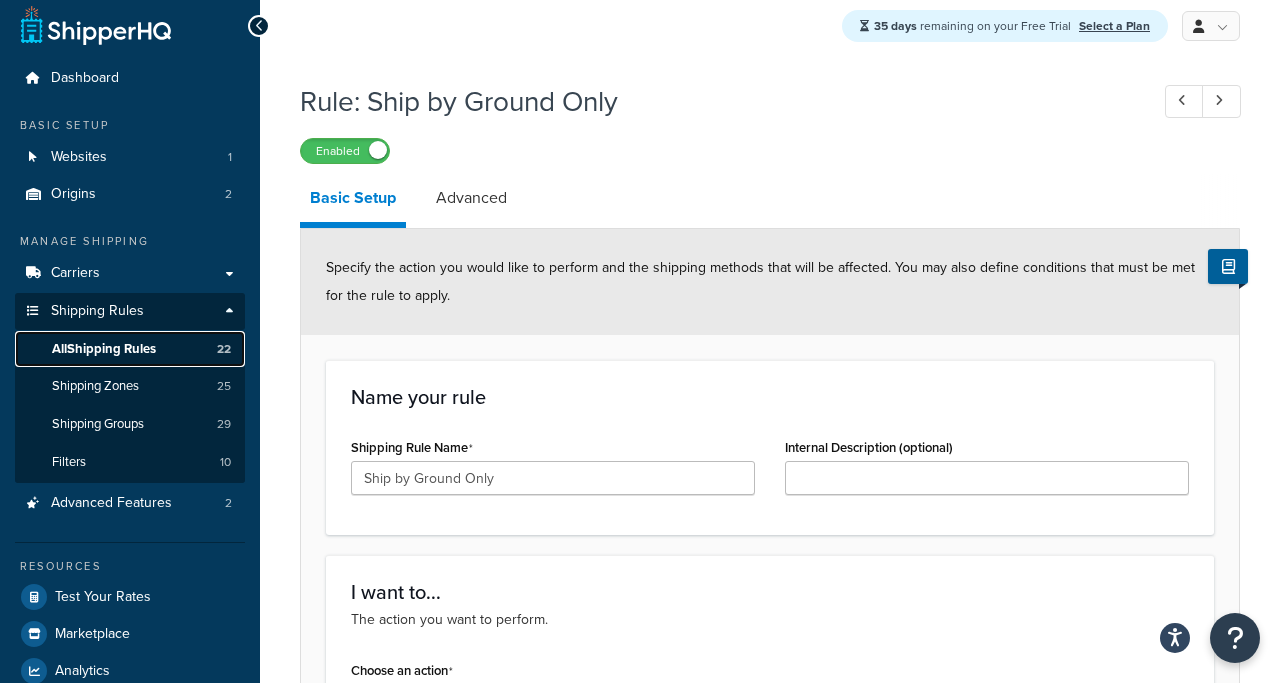 click on "All  Shipping Rules" at bounding box center [104, 349] 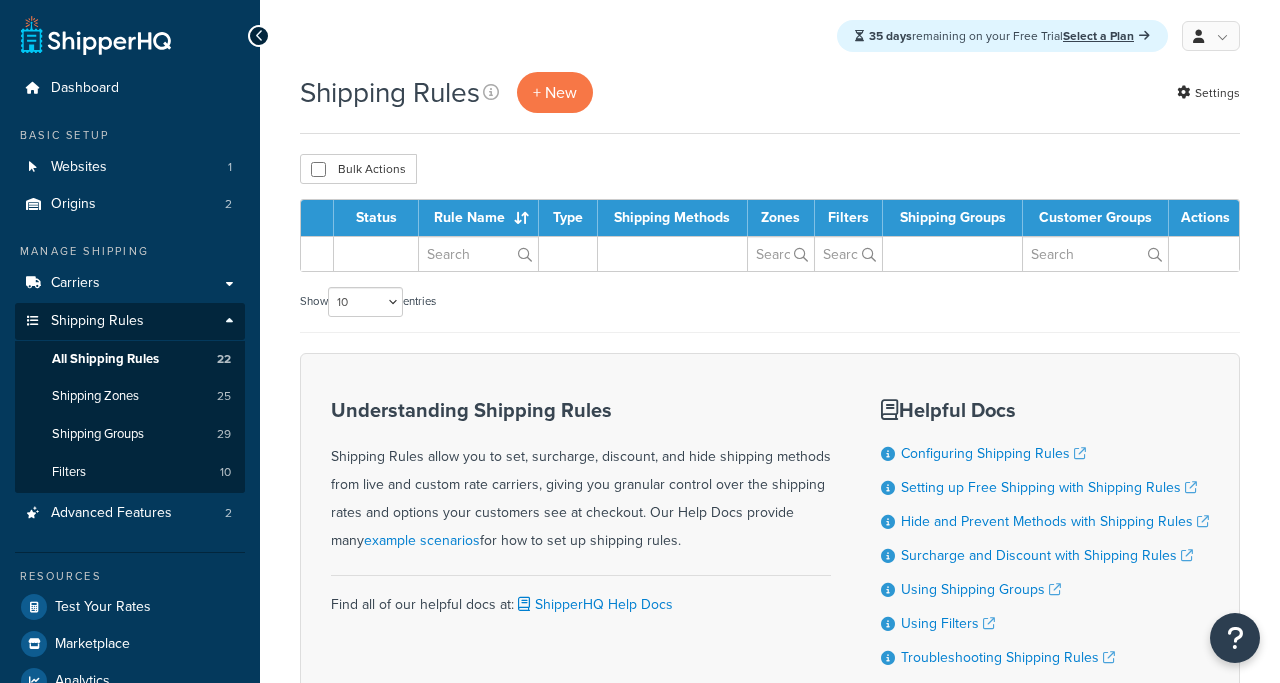 scroll, scrollTop: 0, scrollLeft: 0, axis: both 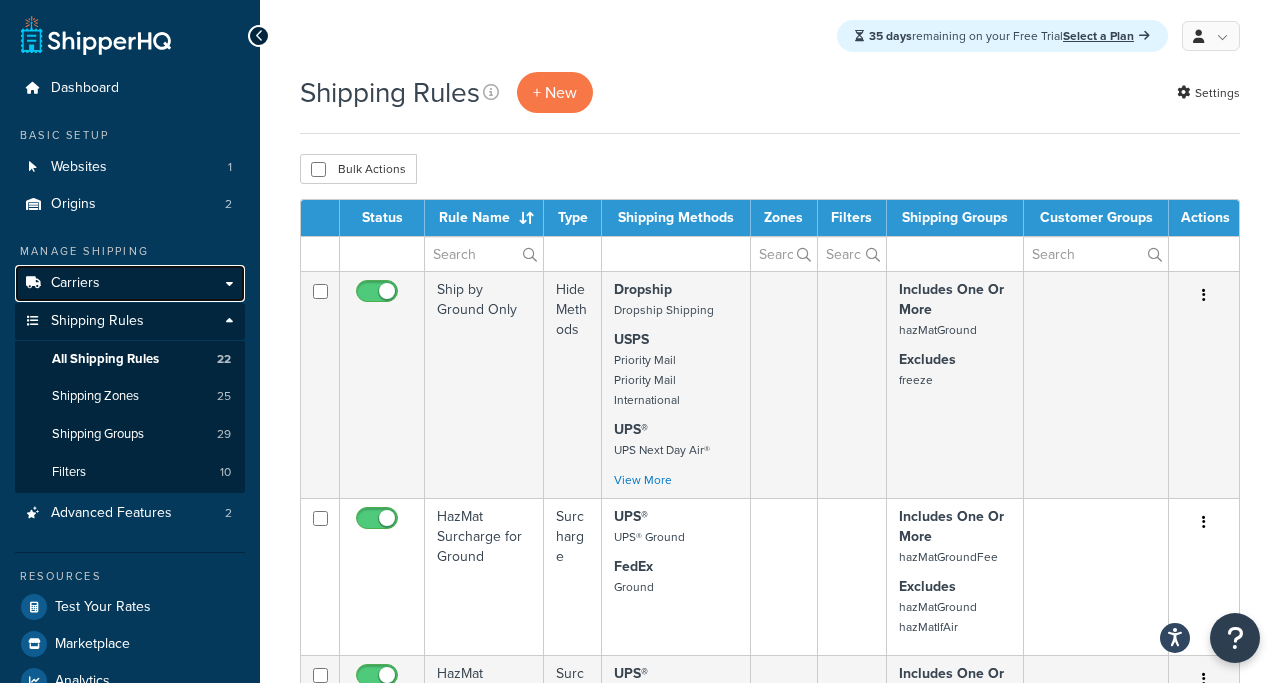 click on "Carriers" at bounding box center [75, 283] 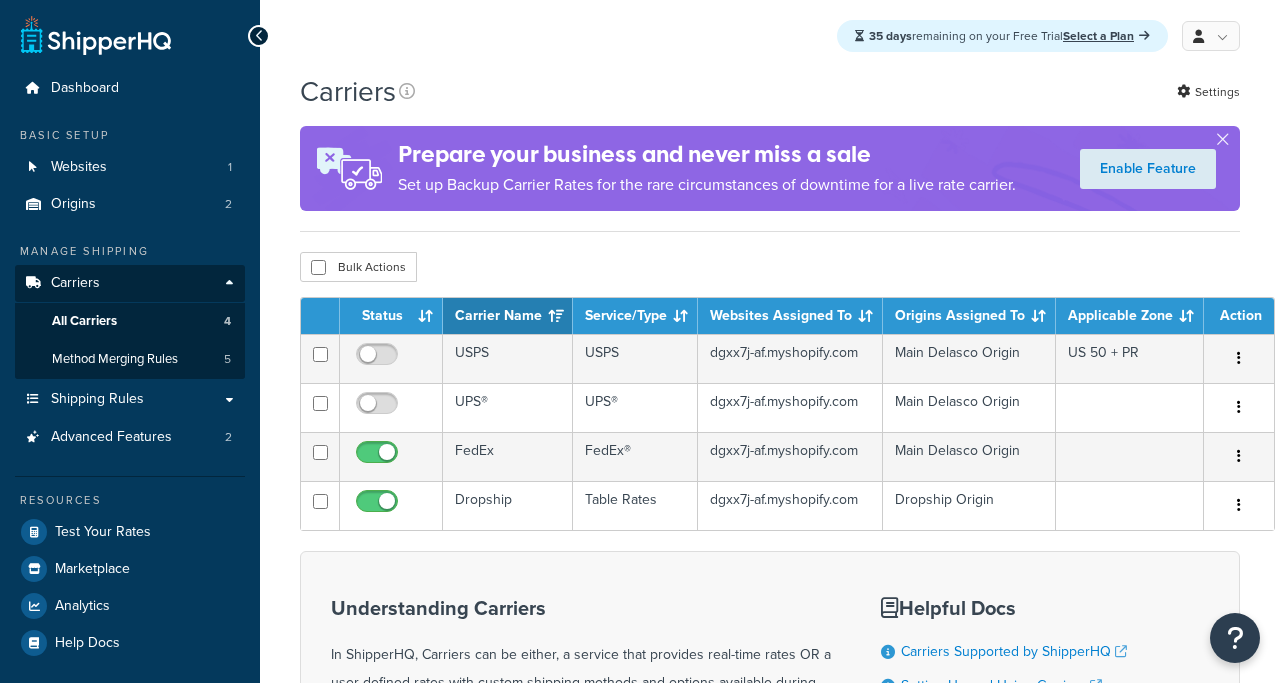 scroll, scrollTop: 0, scrollLeft: 0, axis: both 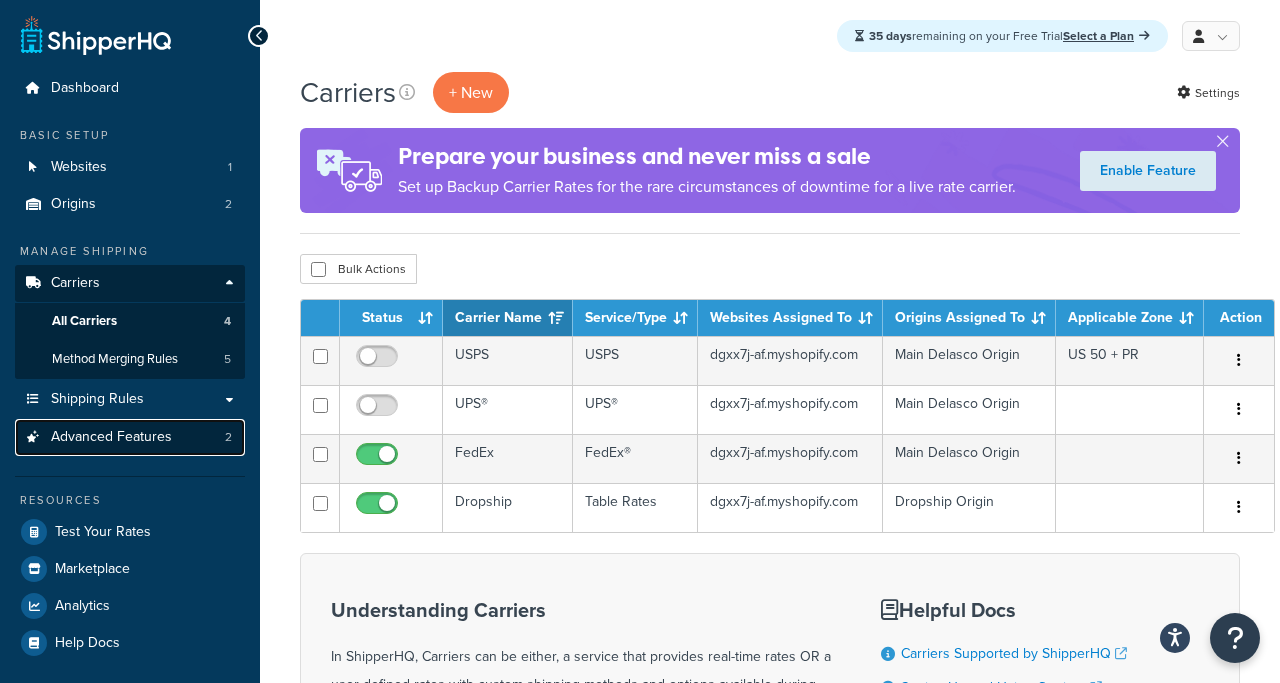 click on "Advanced Features" at bounding box center (111, 437) 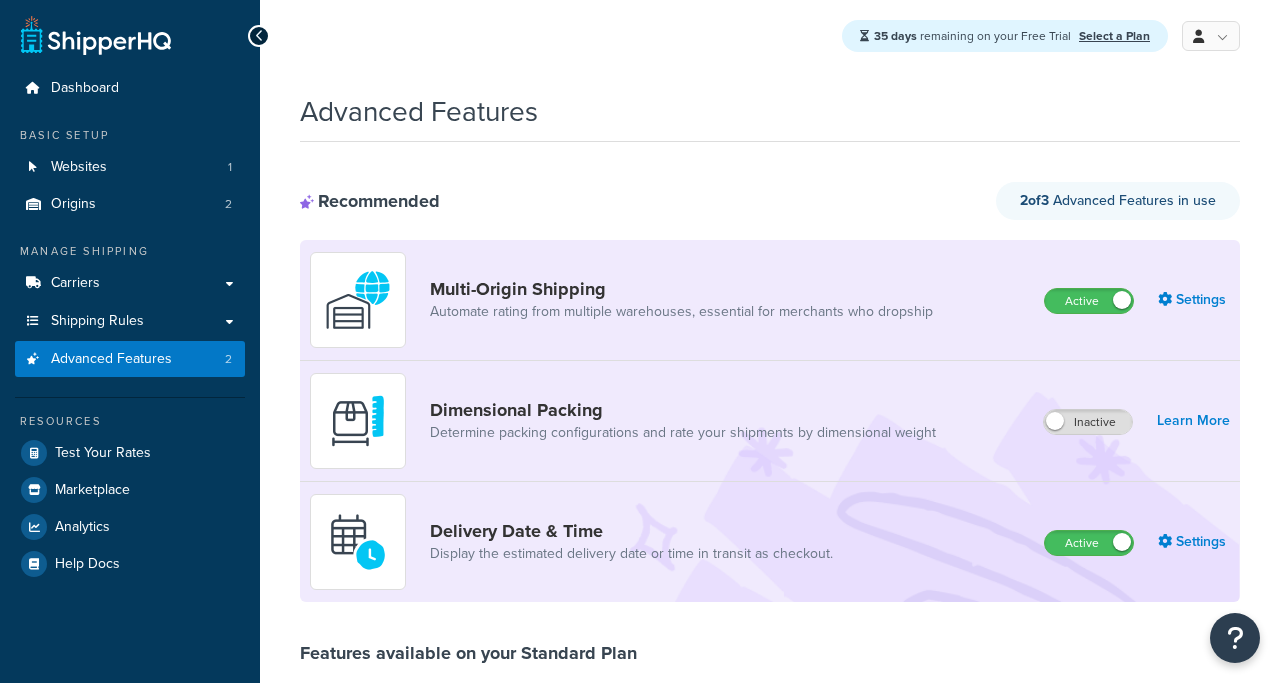 scroll, scrollTop: 0, scrollLeft: 0, axis: both 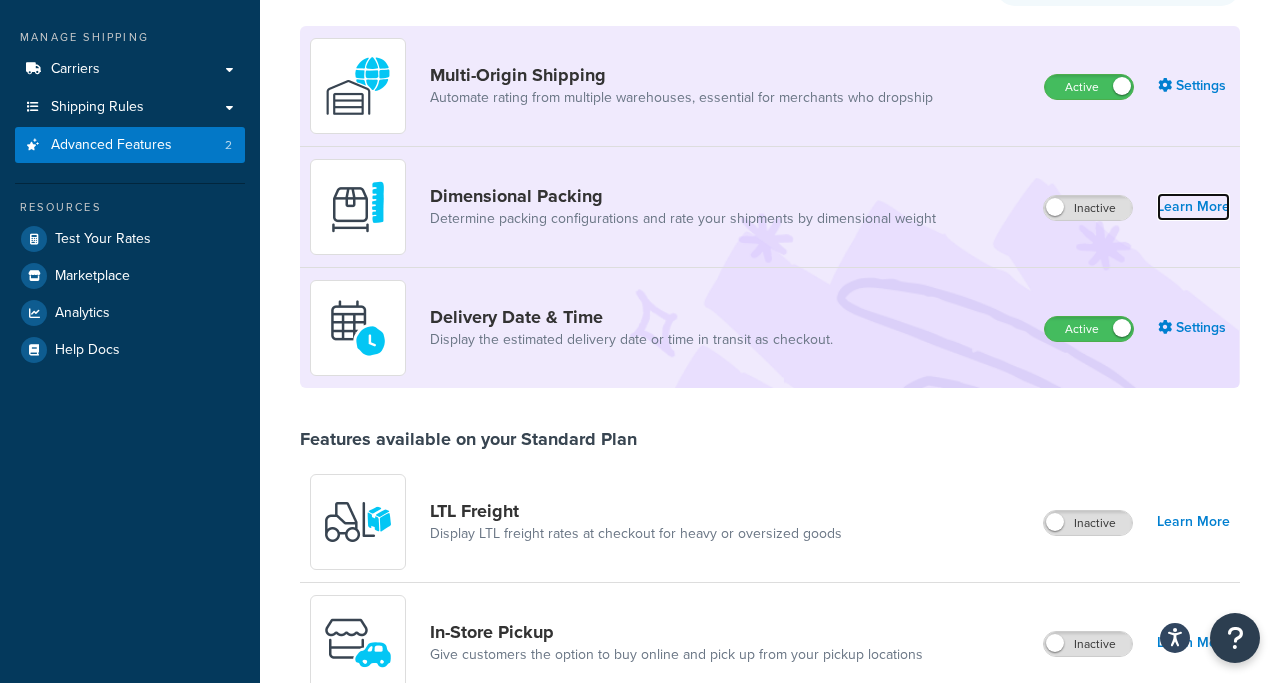 click on "Learn More" at bounding box center [1193, 207] 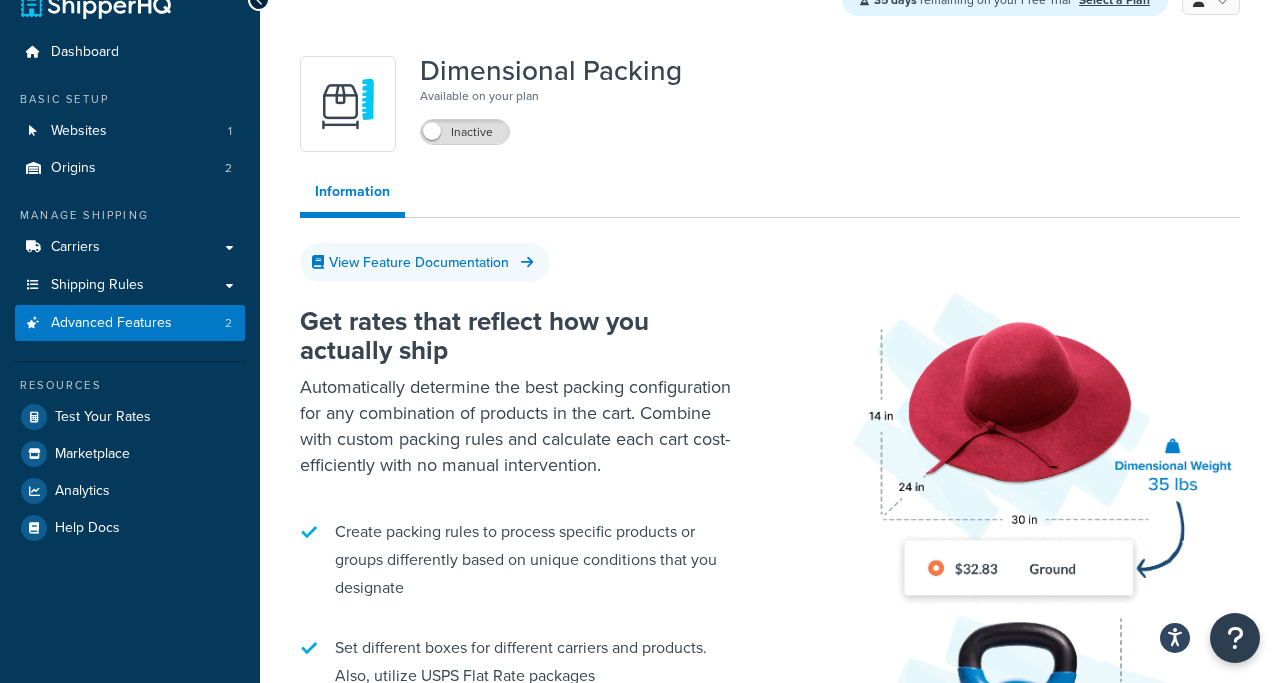 scroll, scrollTop: 0, scrollLeft: 0, axis: both 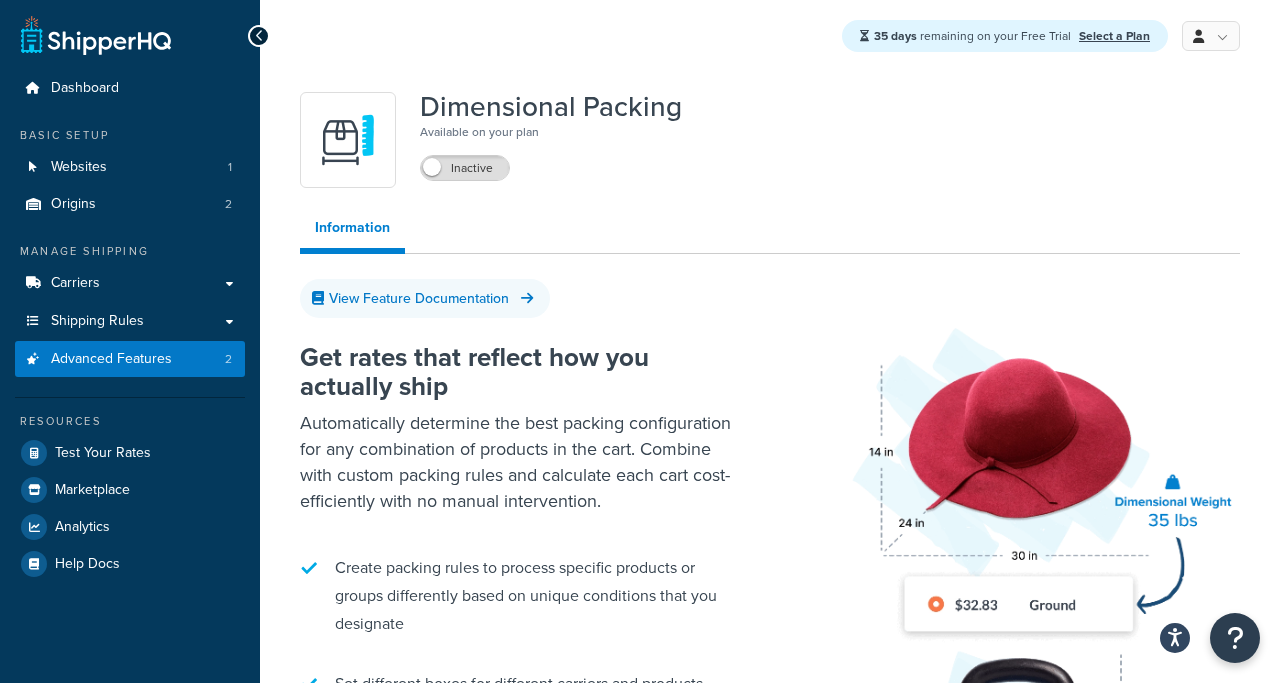click at bounding box center (259, 36) 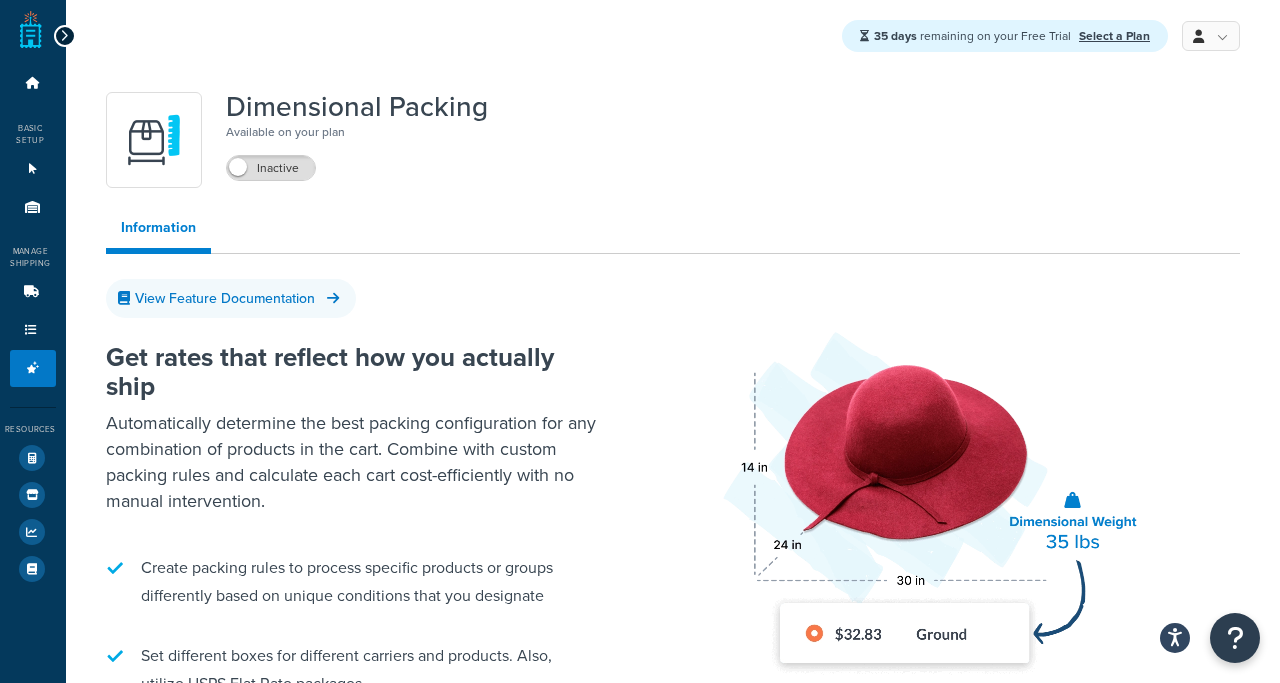 click at bounding box center (65, 36) 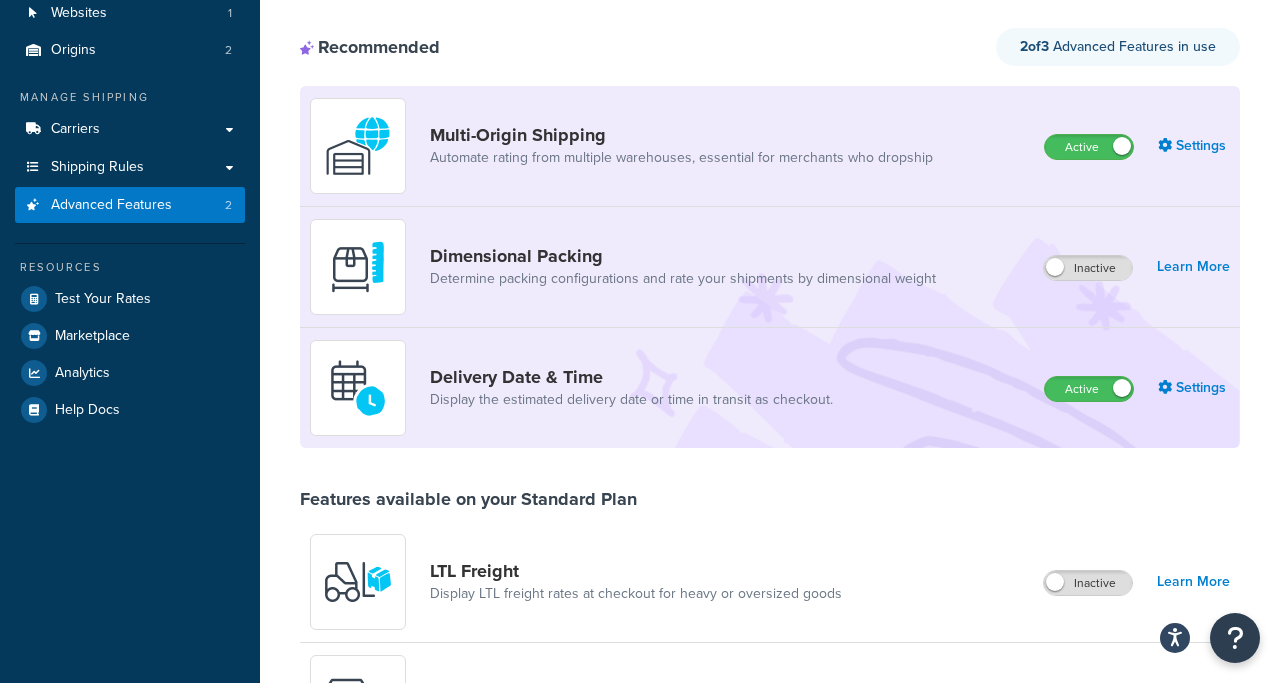 scroll, scrollTop: 151, scrollLeft: 0, axis: vertical 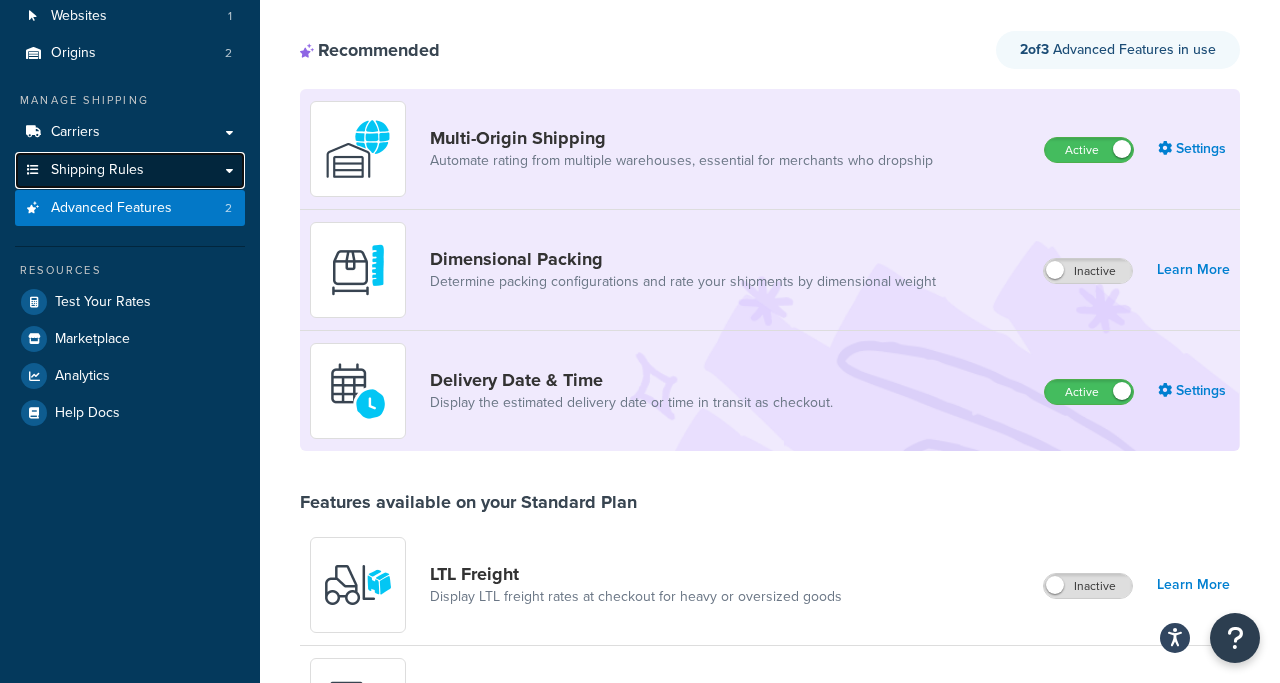 click on "Shipping Rules" at bounding box center [97, 170] 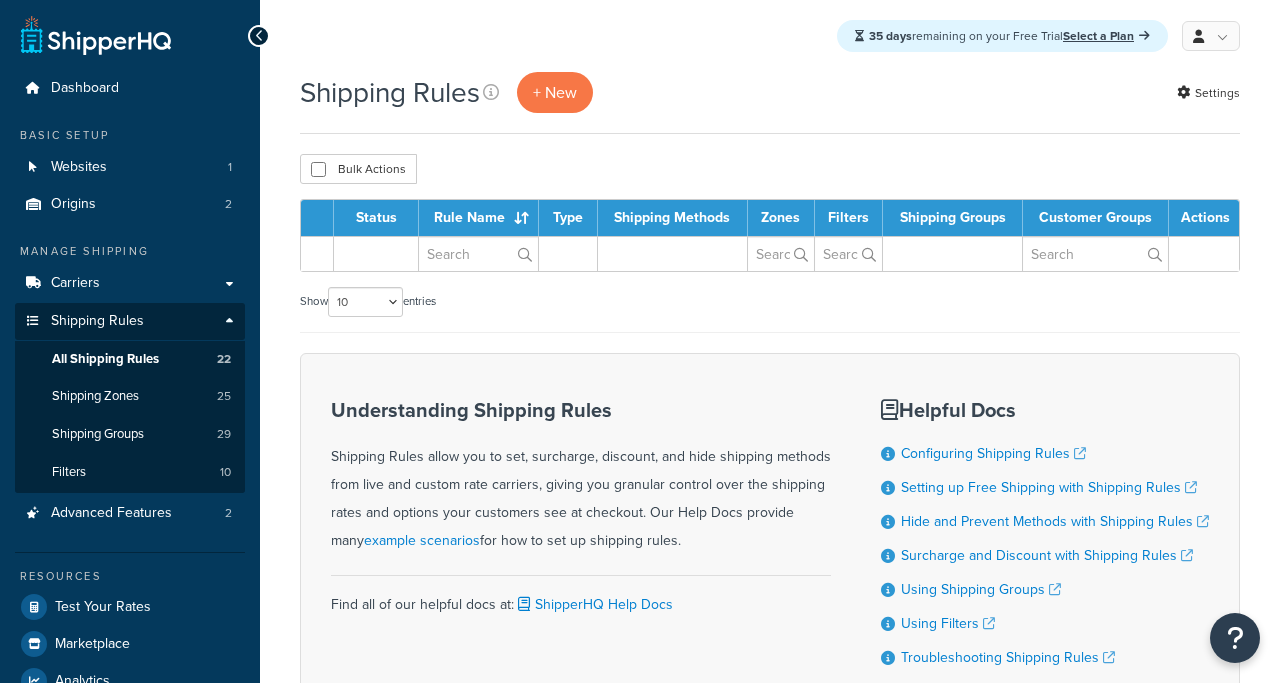 scroll, scrollTop: 0, scrollLeft: 0, axis: both 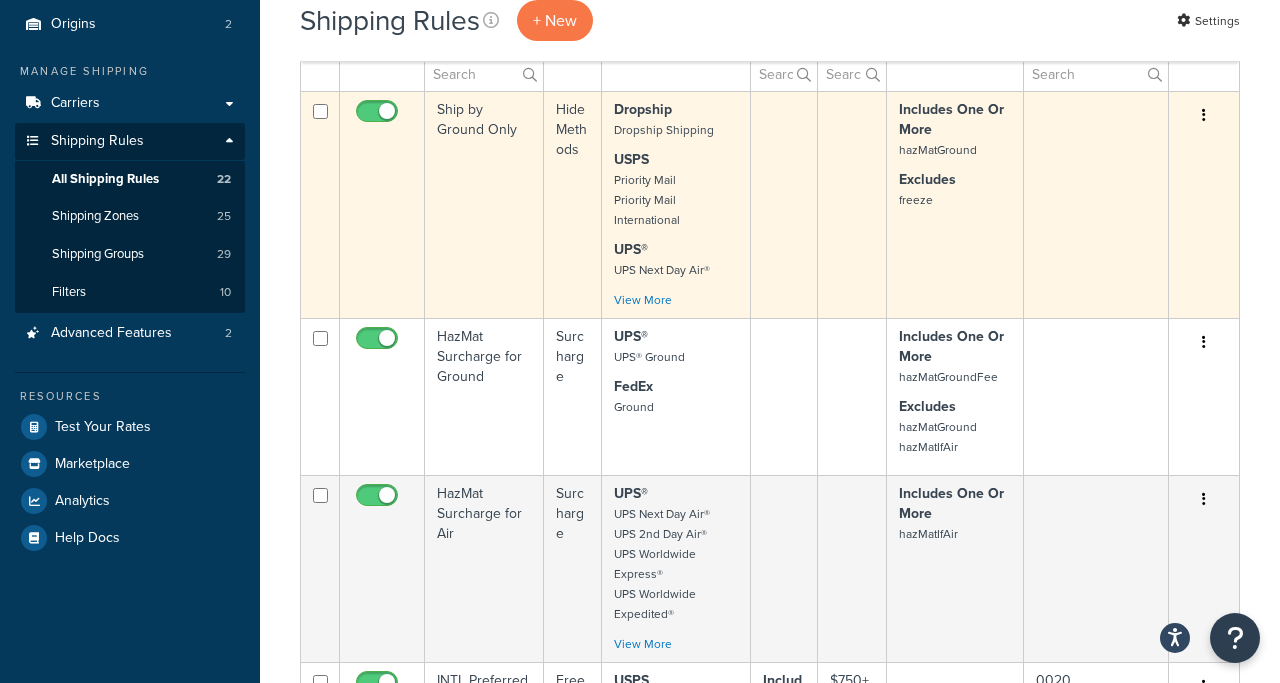 click on "Ship by Ground Only" at bounding box center (484, 204) 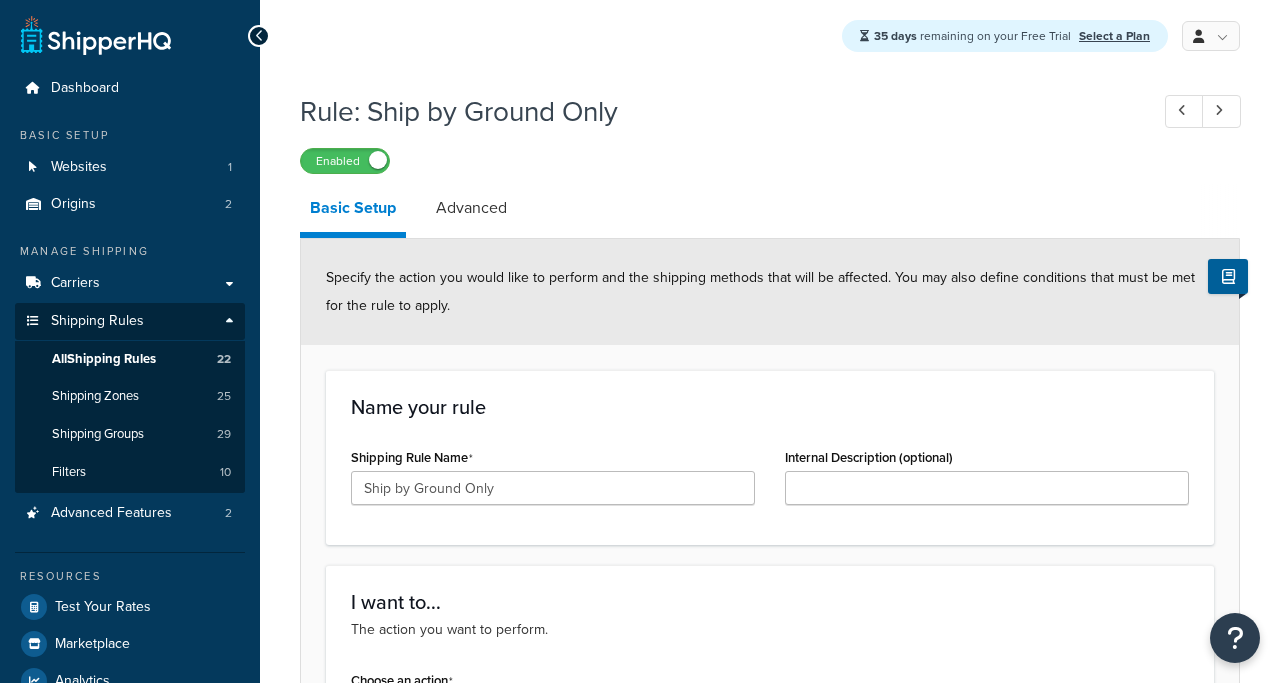 select on "HIDE" 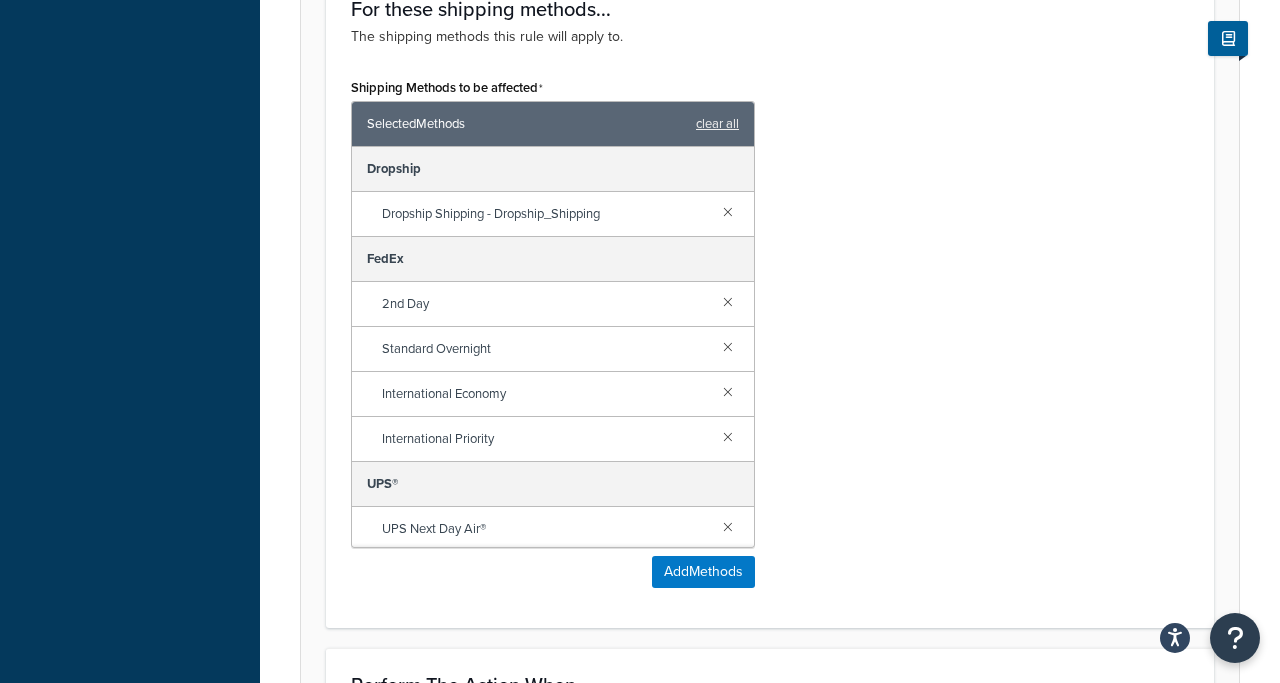 scroll, scrollTop: 814, scrollLeft: 0, axis: vertical 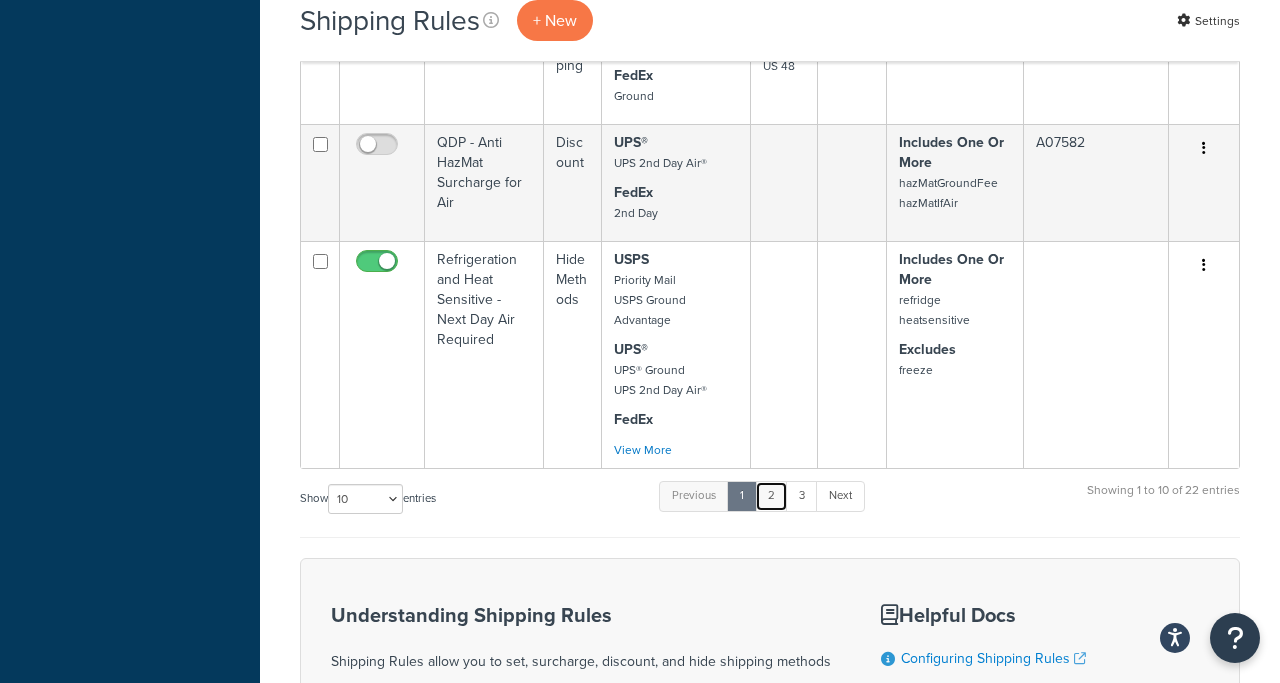 click on "2" at bounding box center (771, 496) 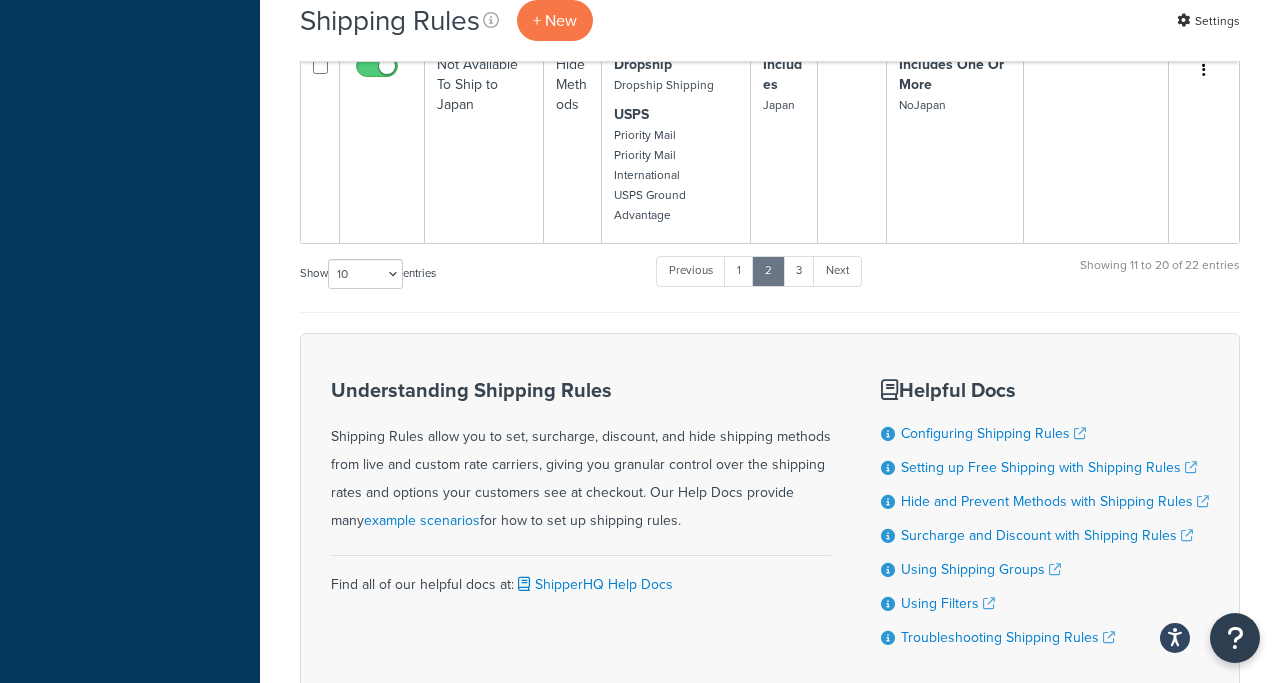 scroll, scrollTop: 2045, scrollLeft: 0, axis: vertical 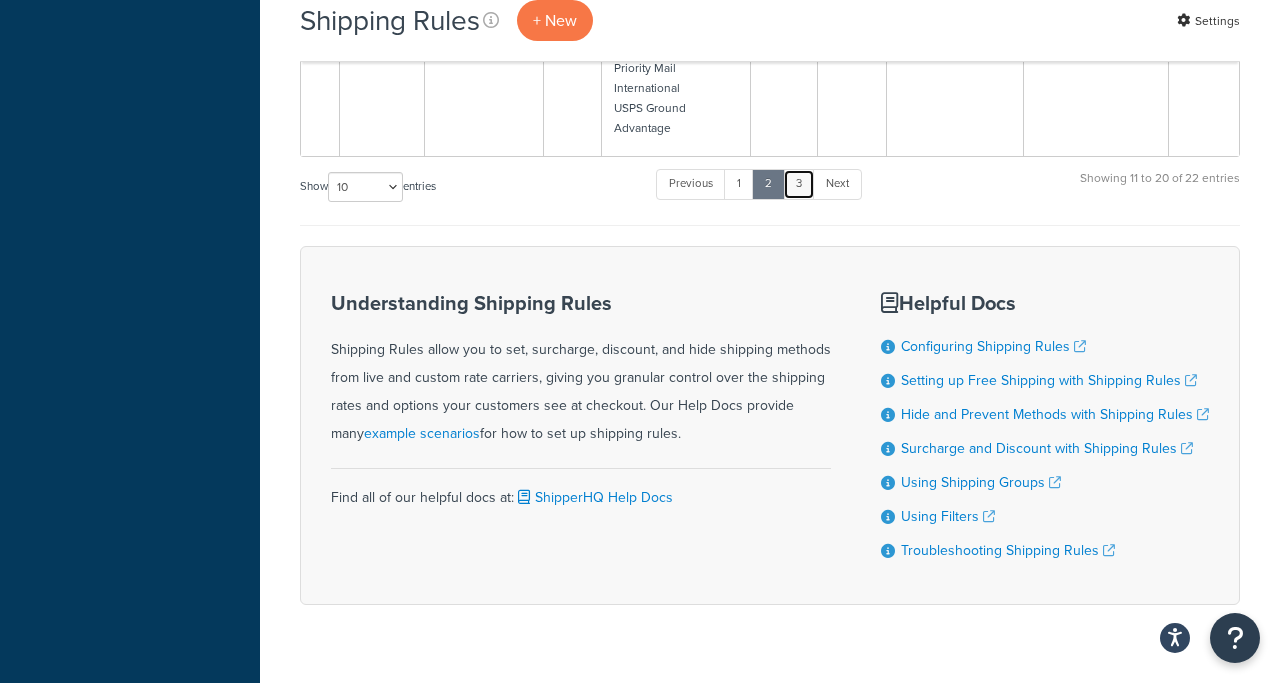 click on "3" at bounding box center (799, 184) 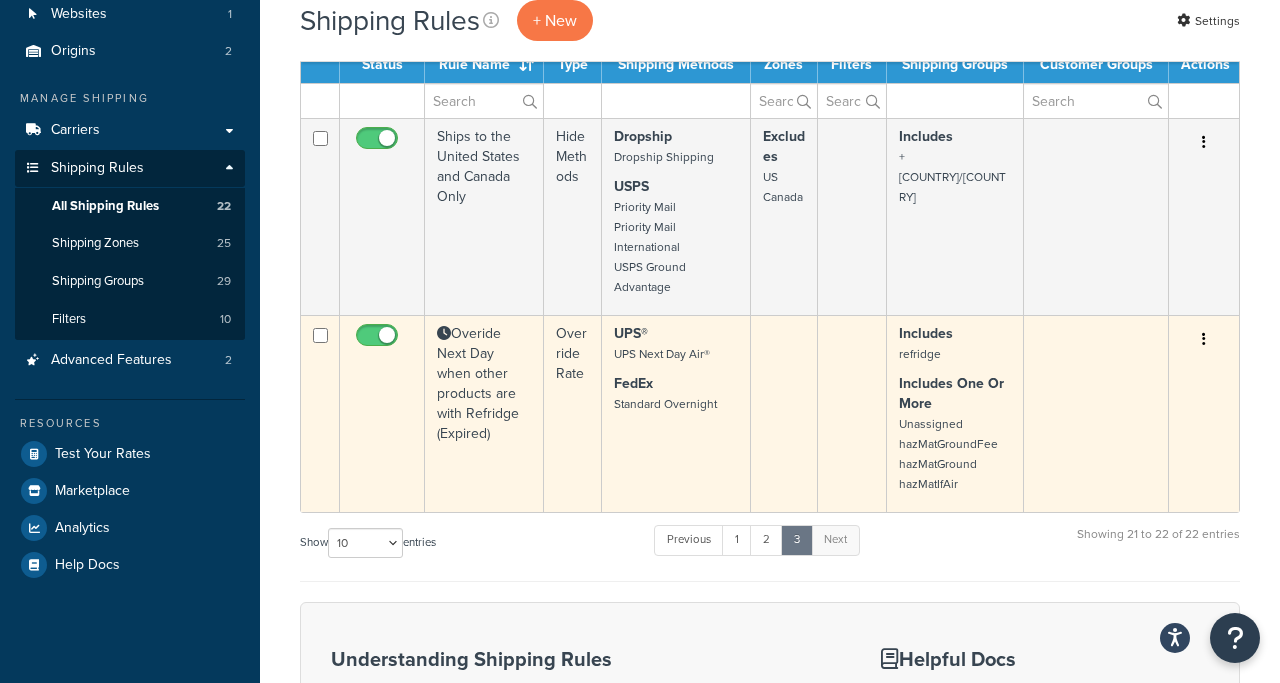 scroll, scrollTop: 155, scrollLeft: 0, axis: vertical 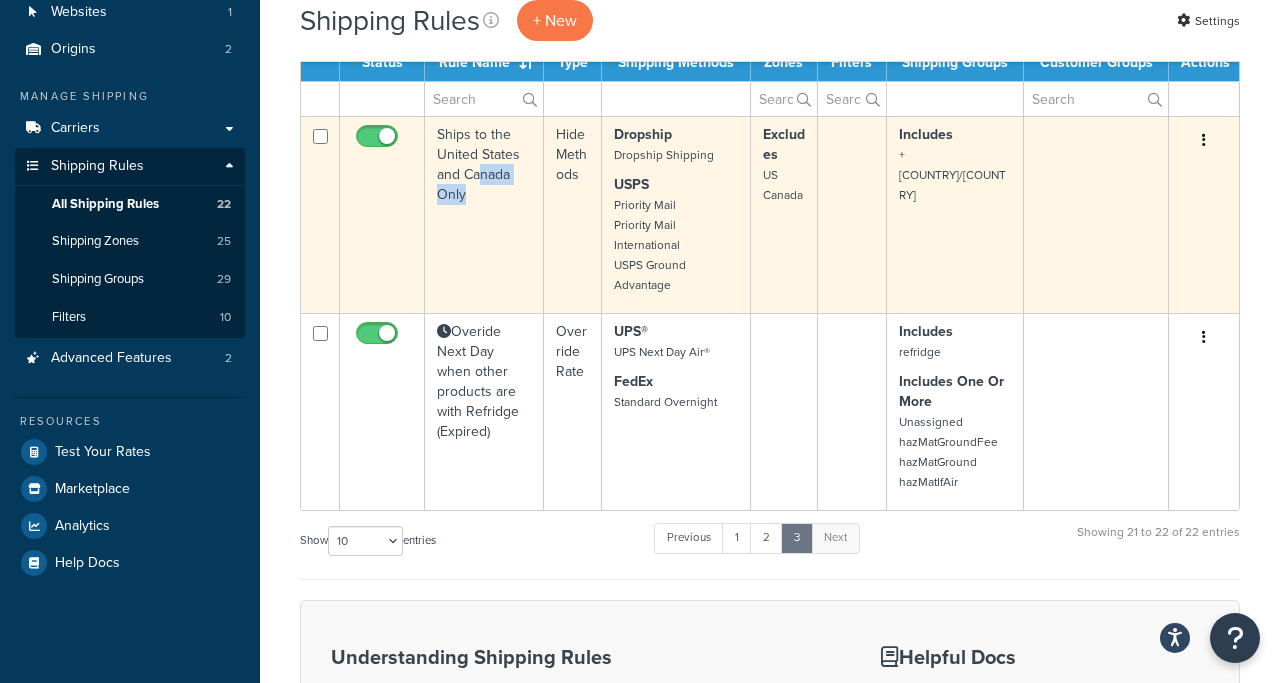 drag, startPoint x: 478, startPoint y: 178, endPoint x: 473, endPoint y: 253, distance: 75.16648 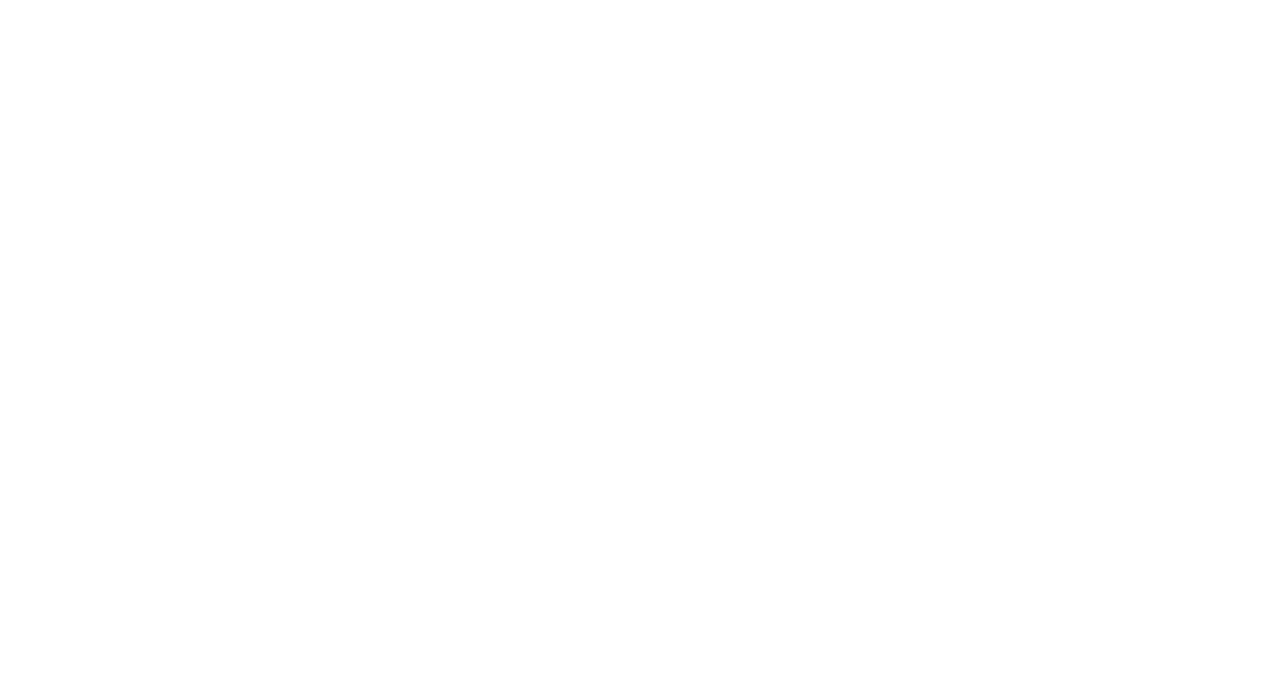 scroll, scrollTop: 0, scrollLeft: 0, axis: both 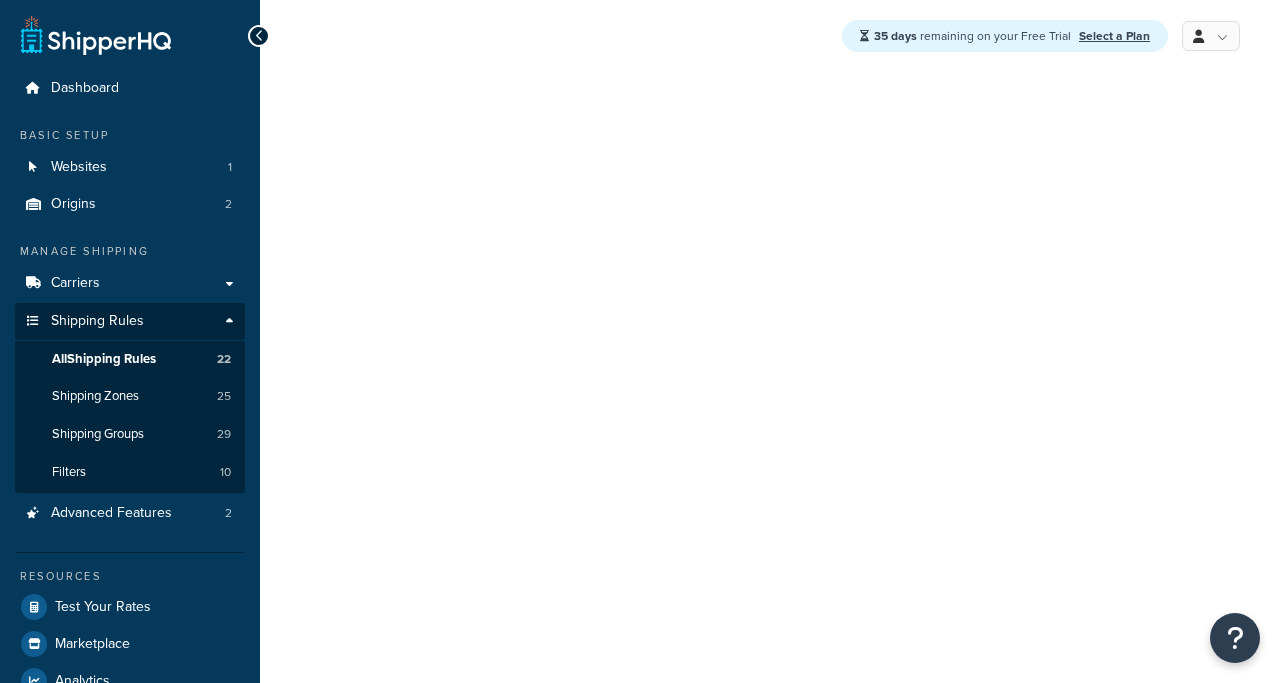 select on "HIDE" 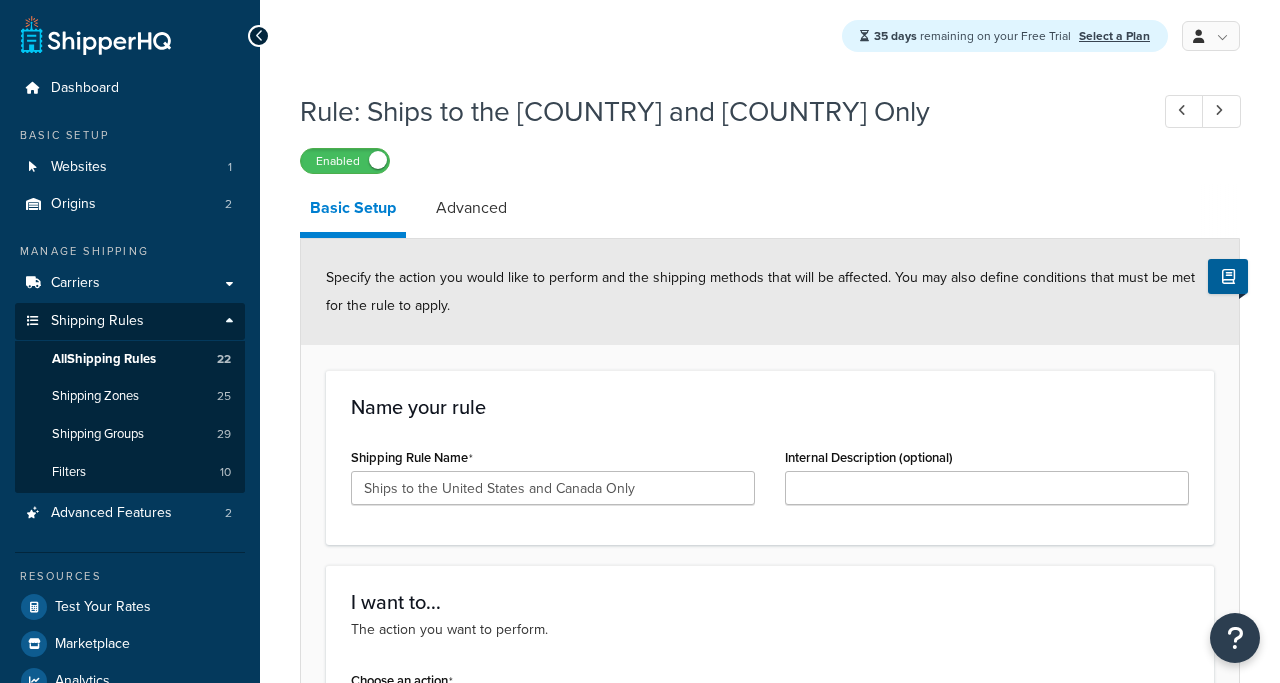 scroll, scrollTop: 0, scrollLeft: 0, axis: both 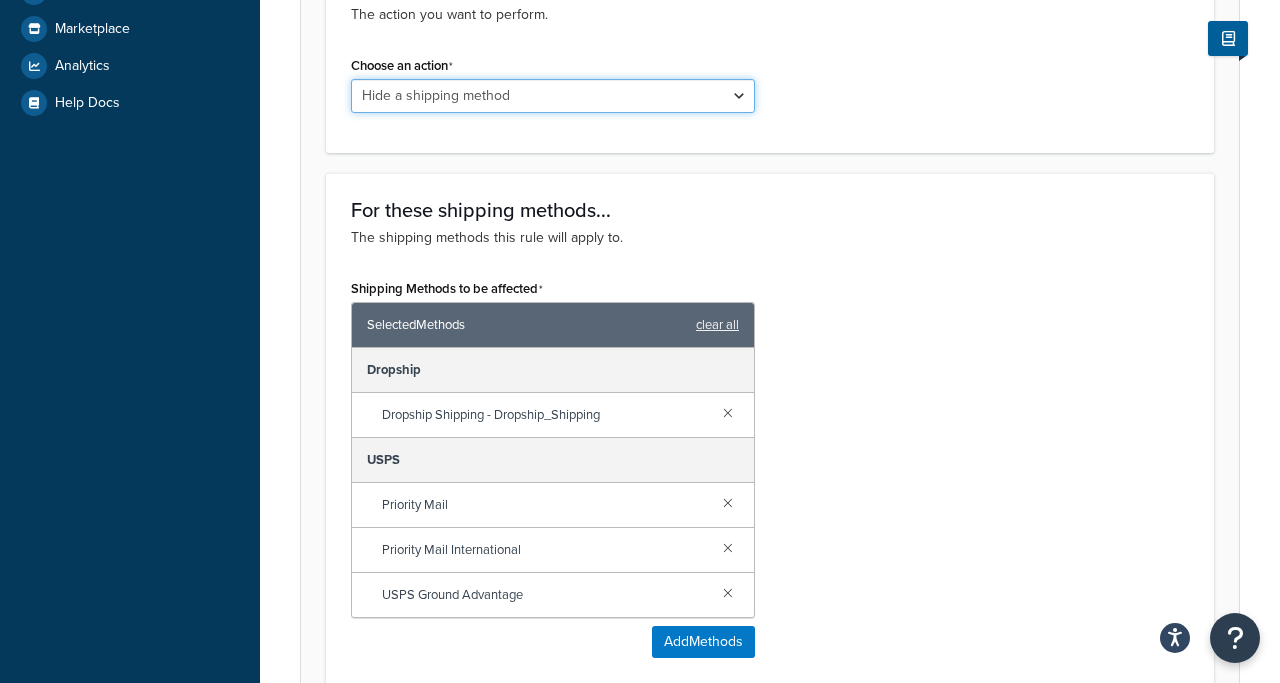 click on "Choose an action Override Rates Surcharge or discount rates Hide a shipping method" at bounding box center [553, 96] 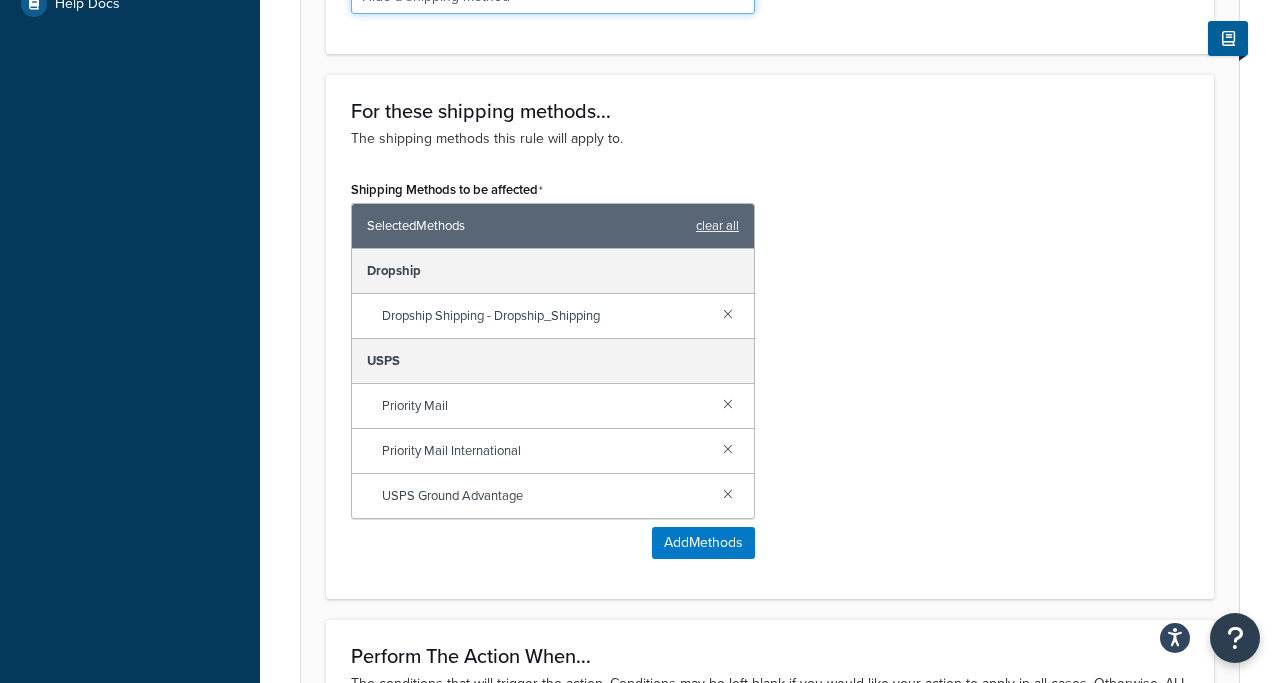 scroll, scrollTop: 0, scrollLeft: 0, axis: both 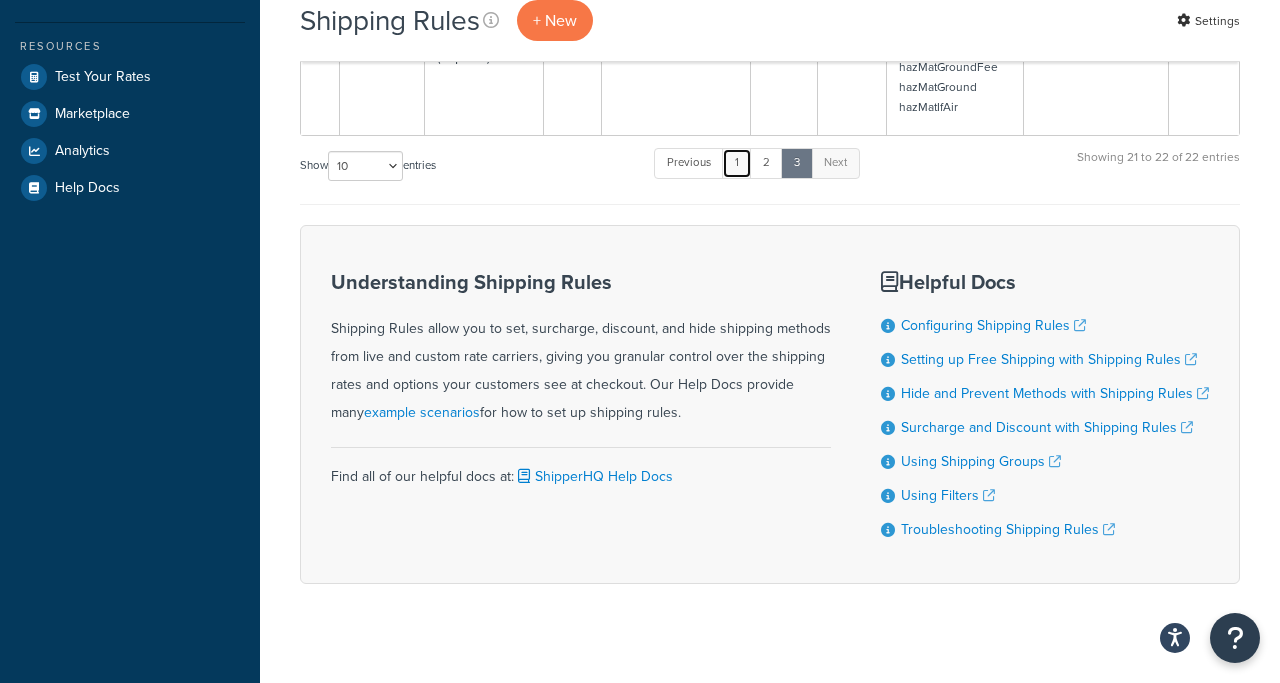 click on "1" at bounding box center [737, 163] 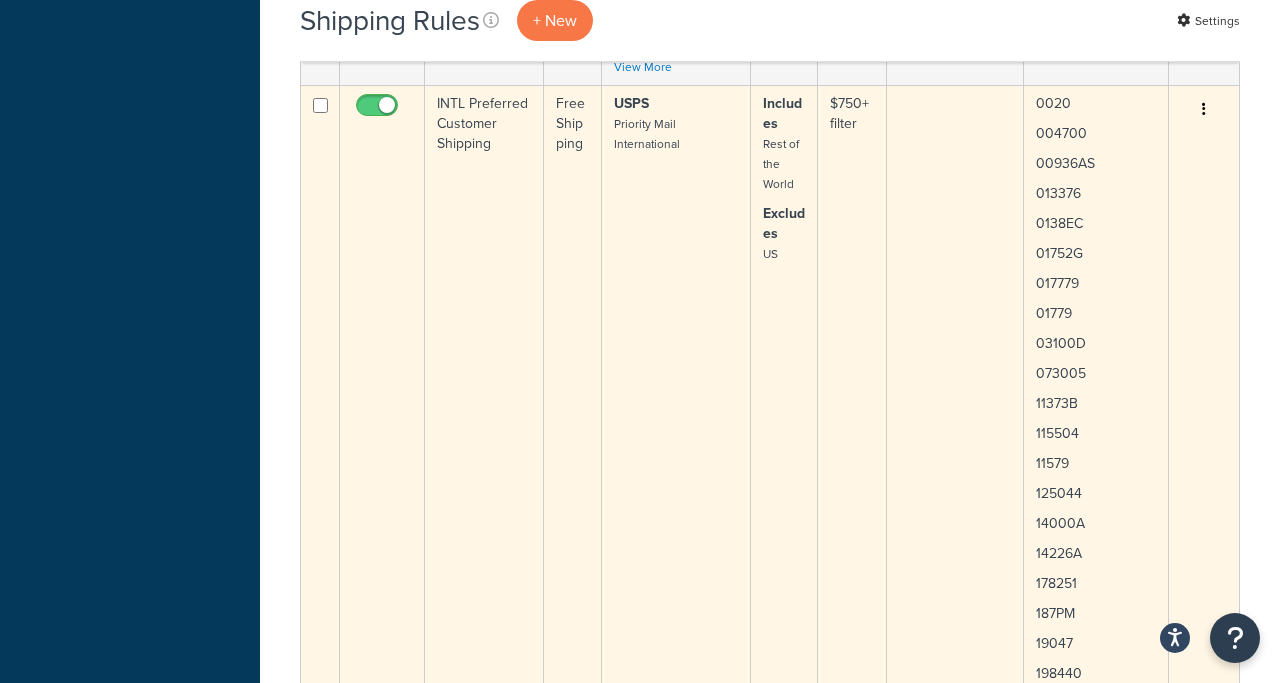 scroll, scrollTop: 756, scrollLeft: 0, axis: vertical 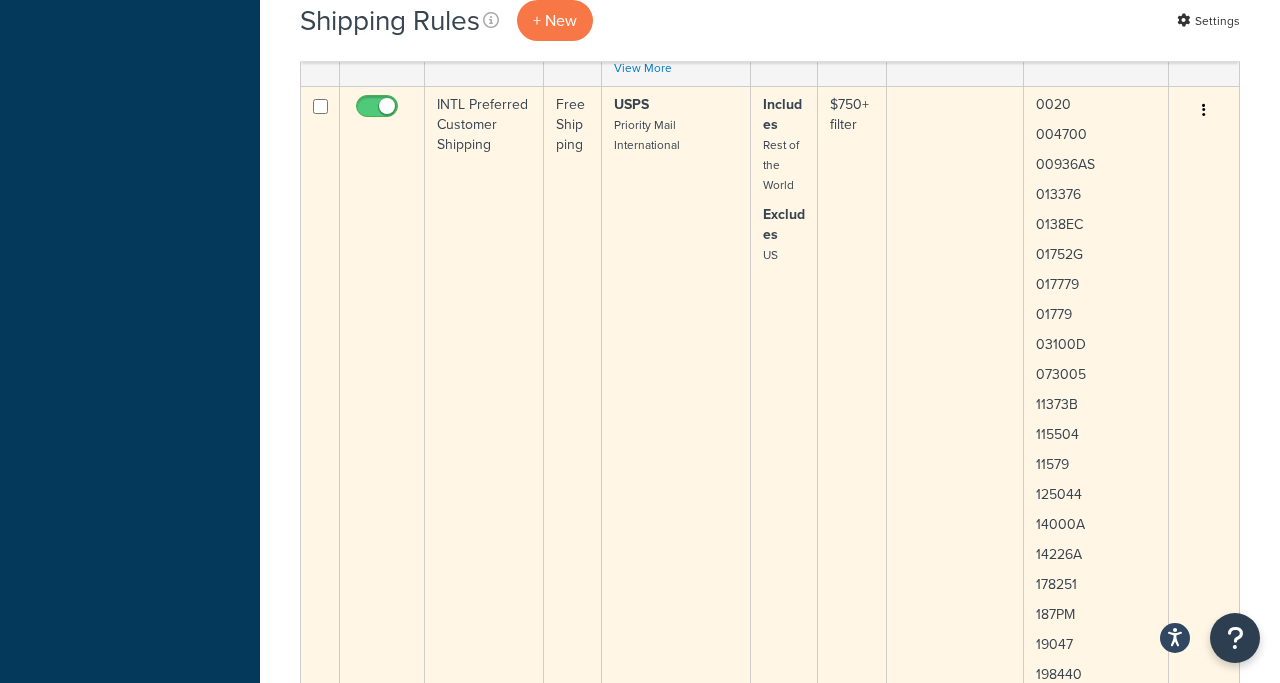 click on "INTL Preferred Customer Shipping" at bounding box center [484, 2284] 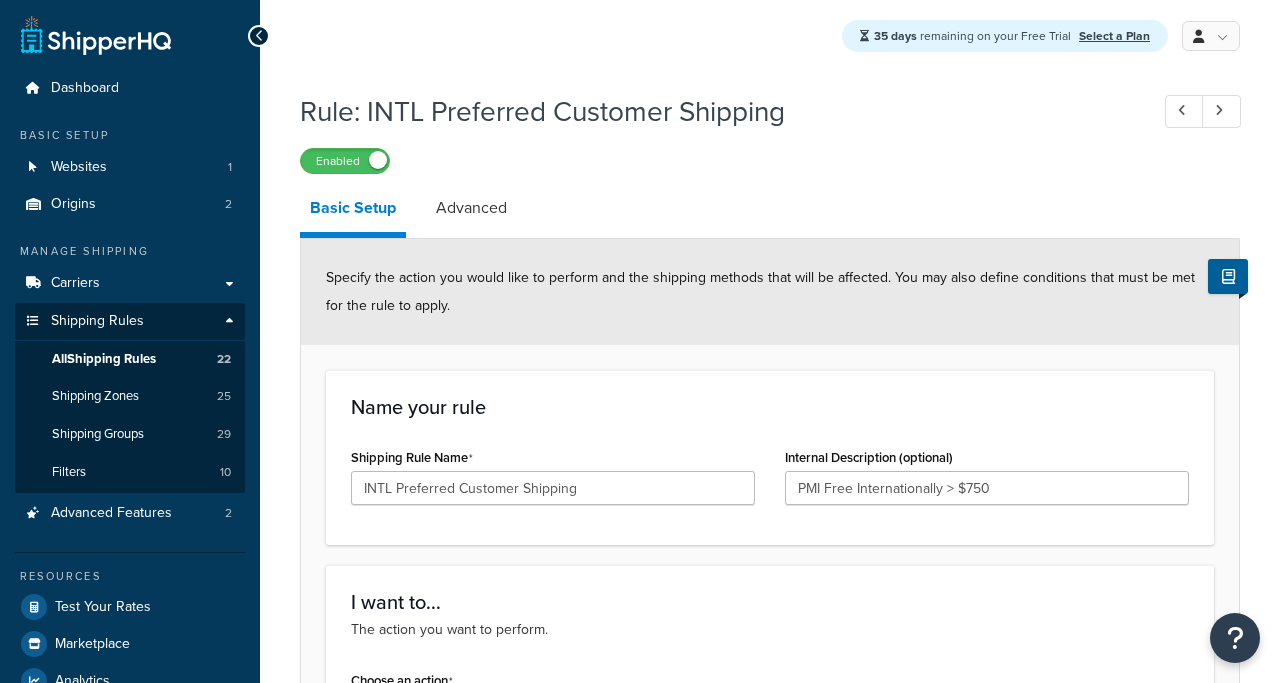 select on "OVERRIDE" 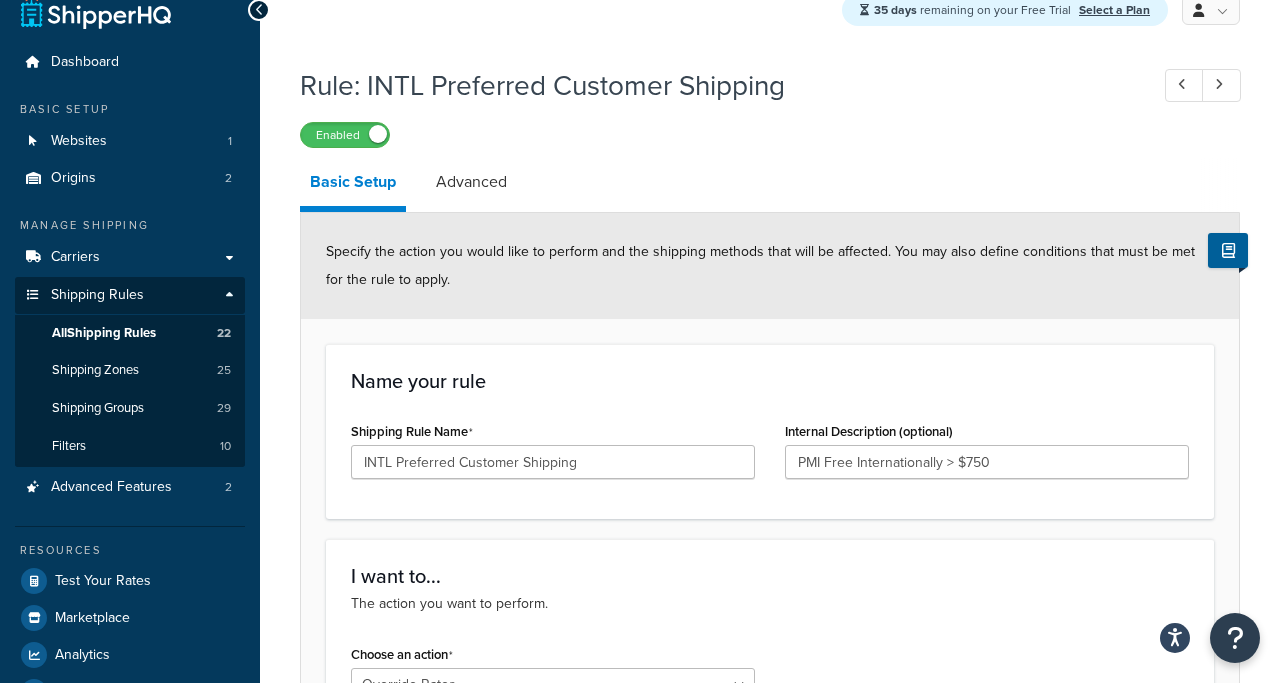 scroll, scrollTop: 22, scrollLeft: 0, axis: vertical 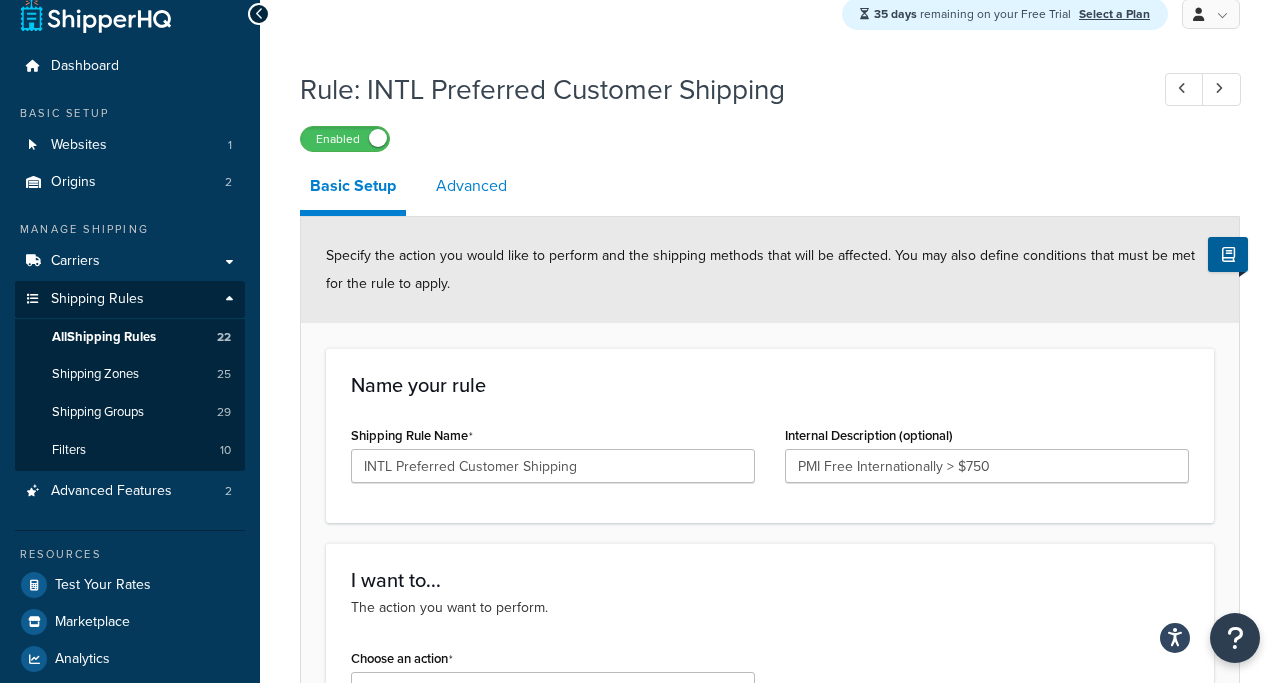click on "Advanced" at bounding box center [471, 186] 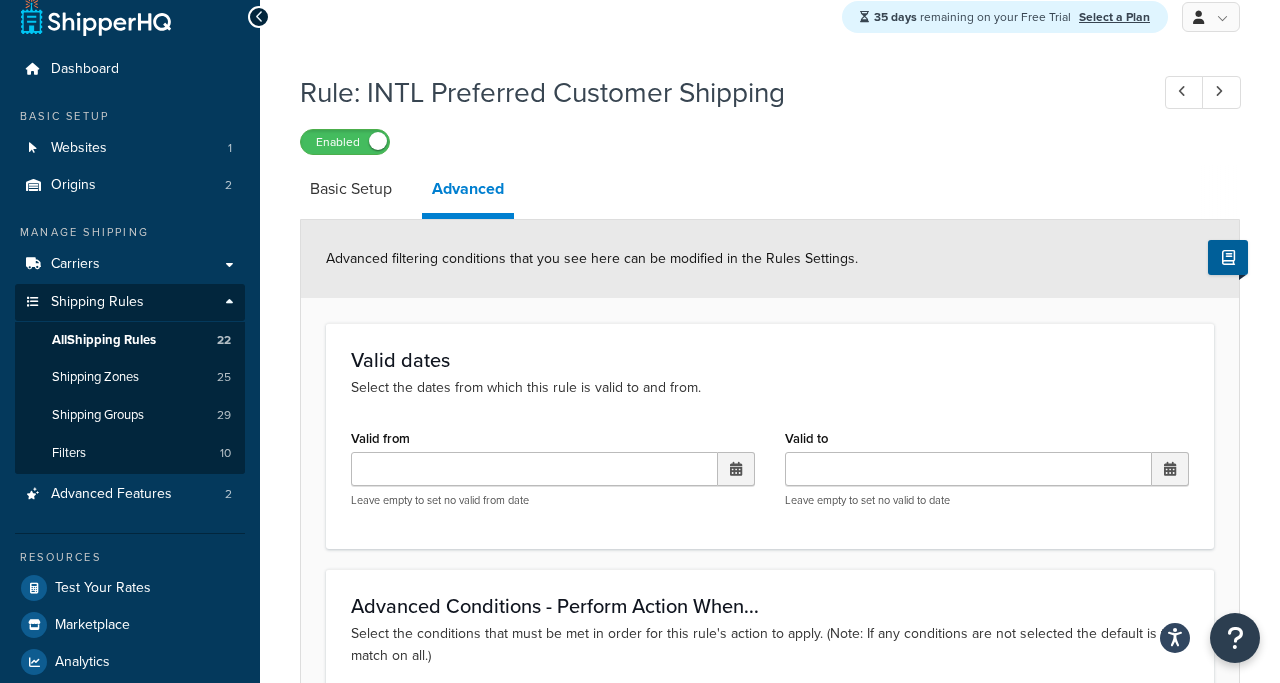 scroll, scrollTop: 0, scrollLeft: 0, axis: both 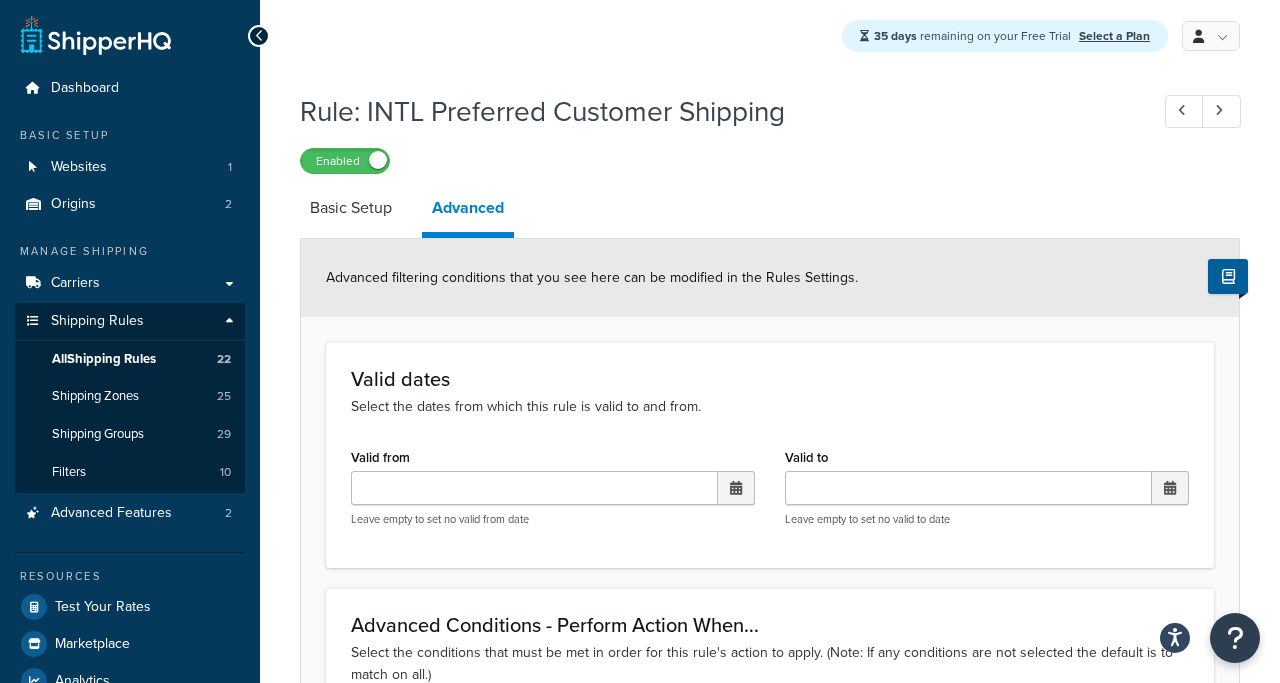 select on "OVERRIDE" 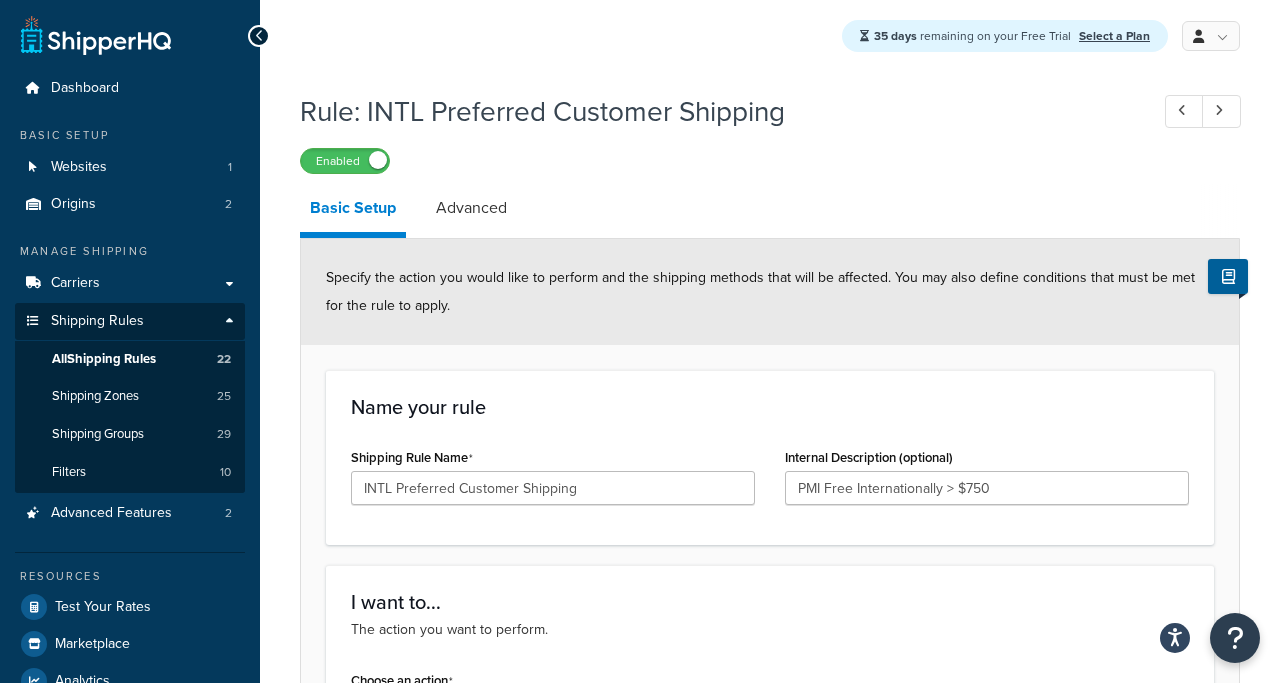 scroll, scrollTop: 22, scrollLeft: 0, axis: vertical 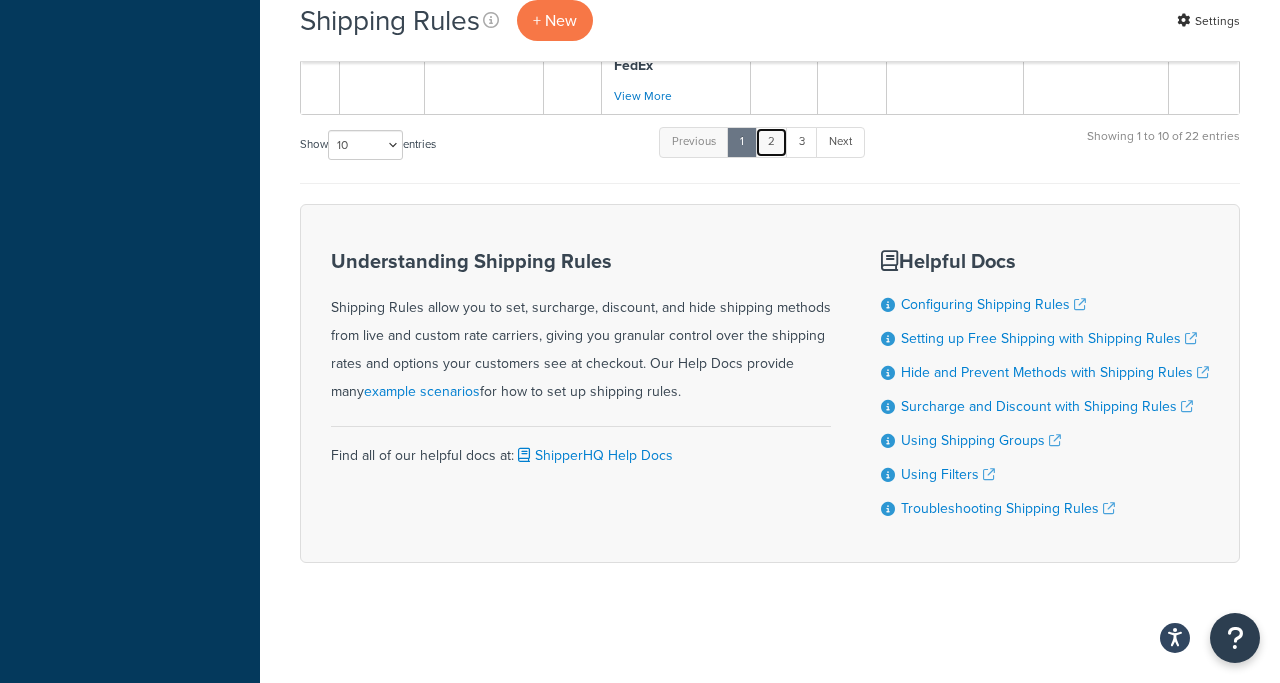 click on "2" at bounding box center (771, 142) 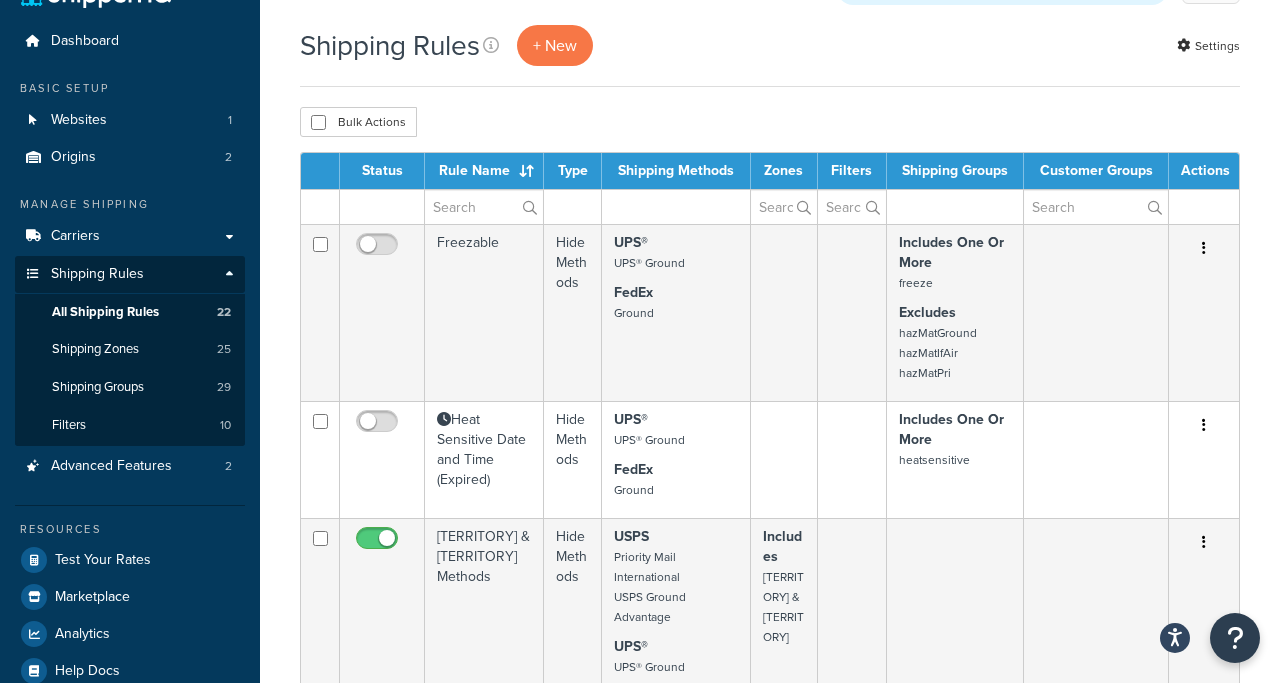 scroll, scrollTop: 37, scrollLeft: 0, axis: vertical 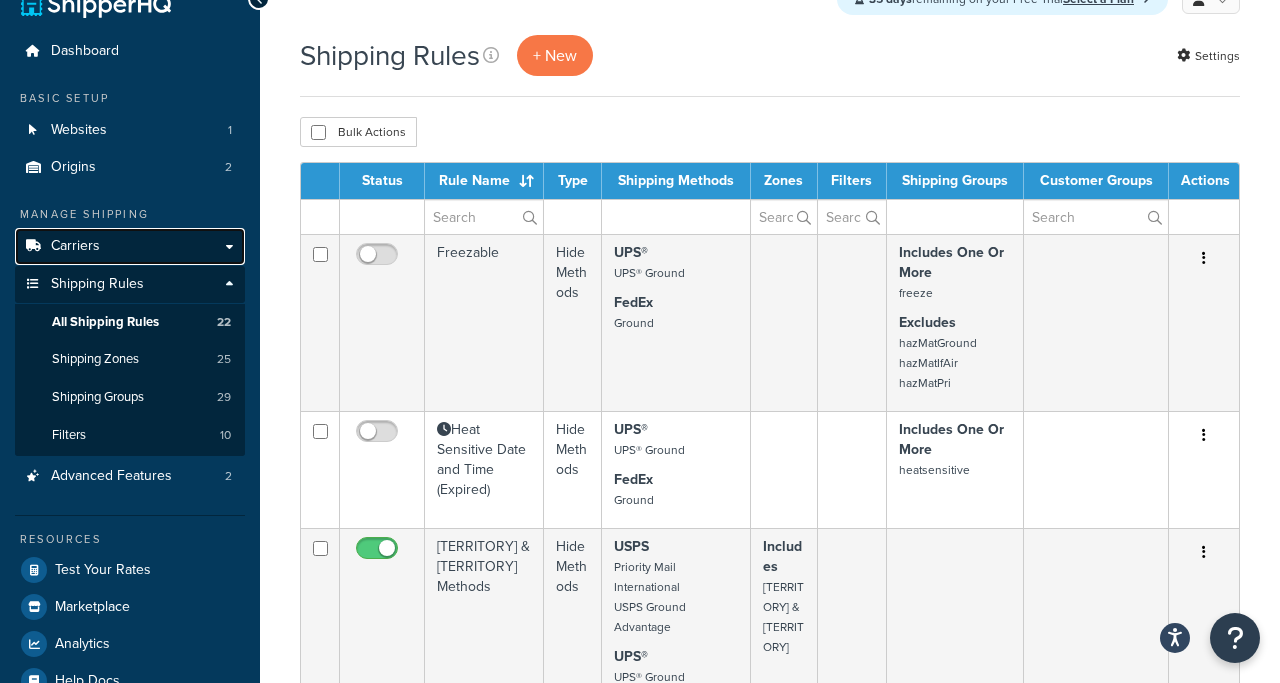 click on "Carriers" at bounding box center (75, 246) 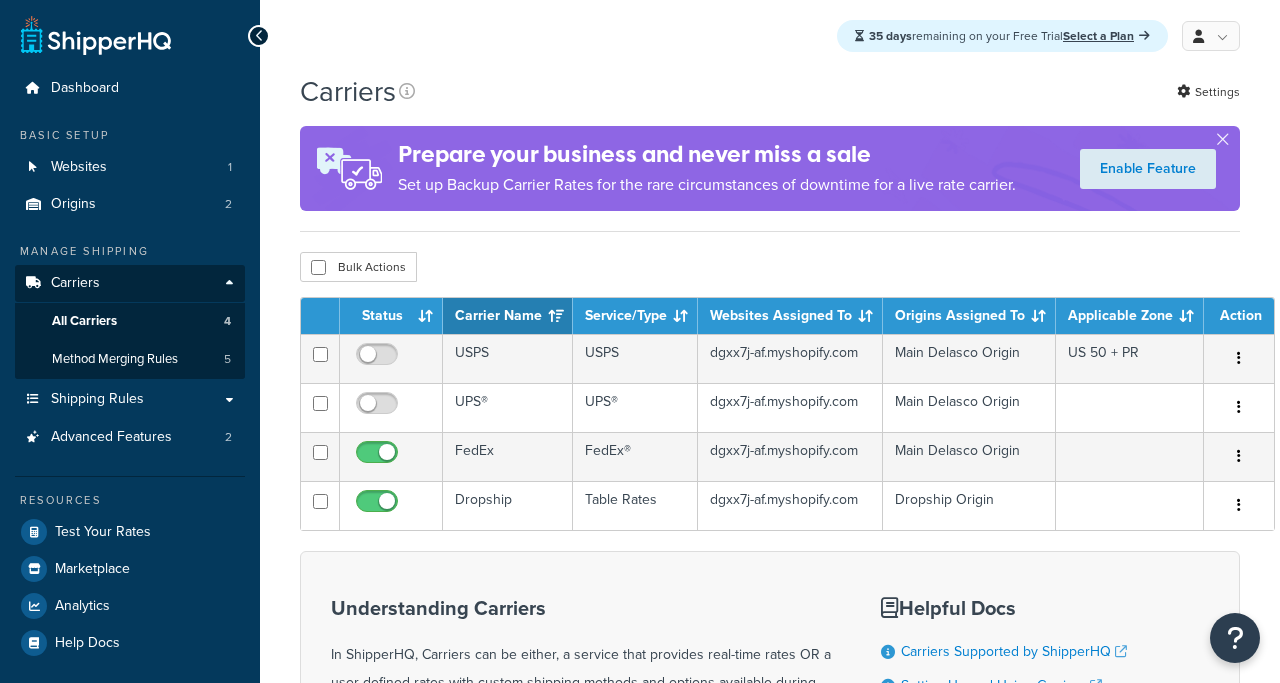 scroll, scrollTop: 0, scrollLeft: 0, axis: both 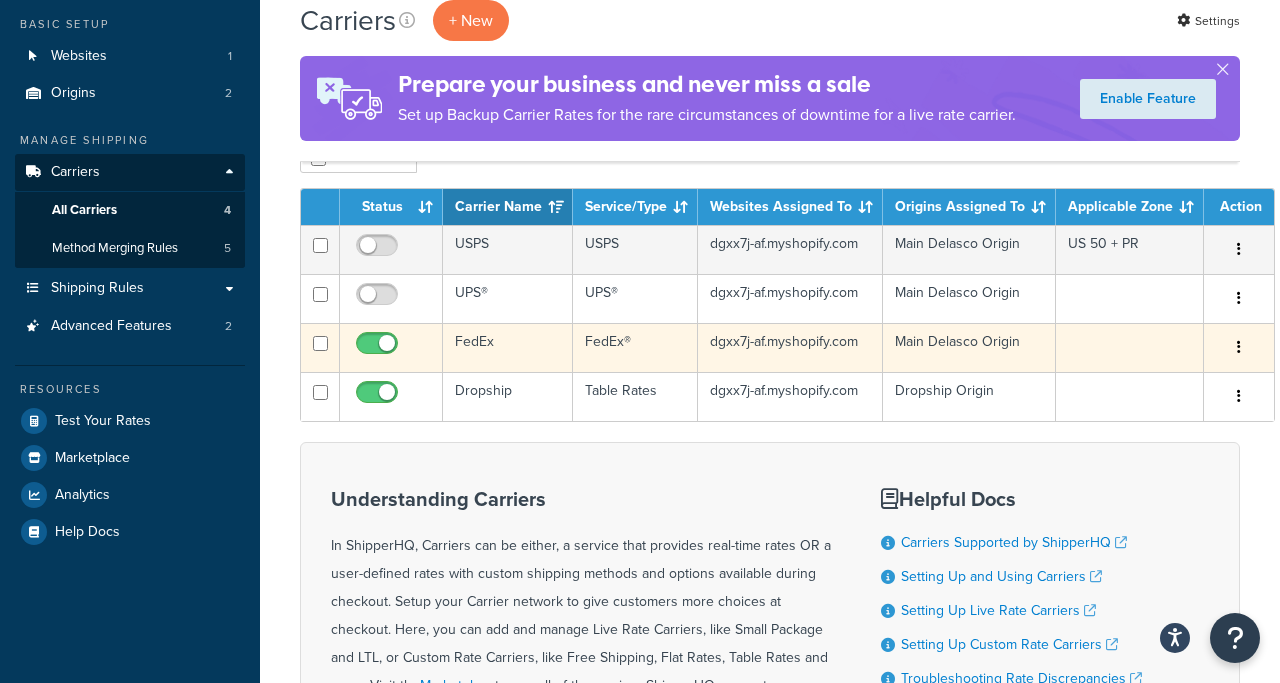 click on "FedEx" at bounding box center [508, 347] 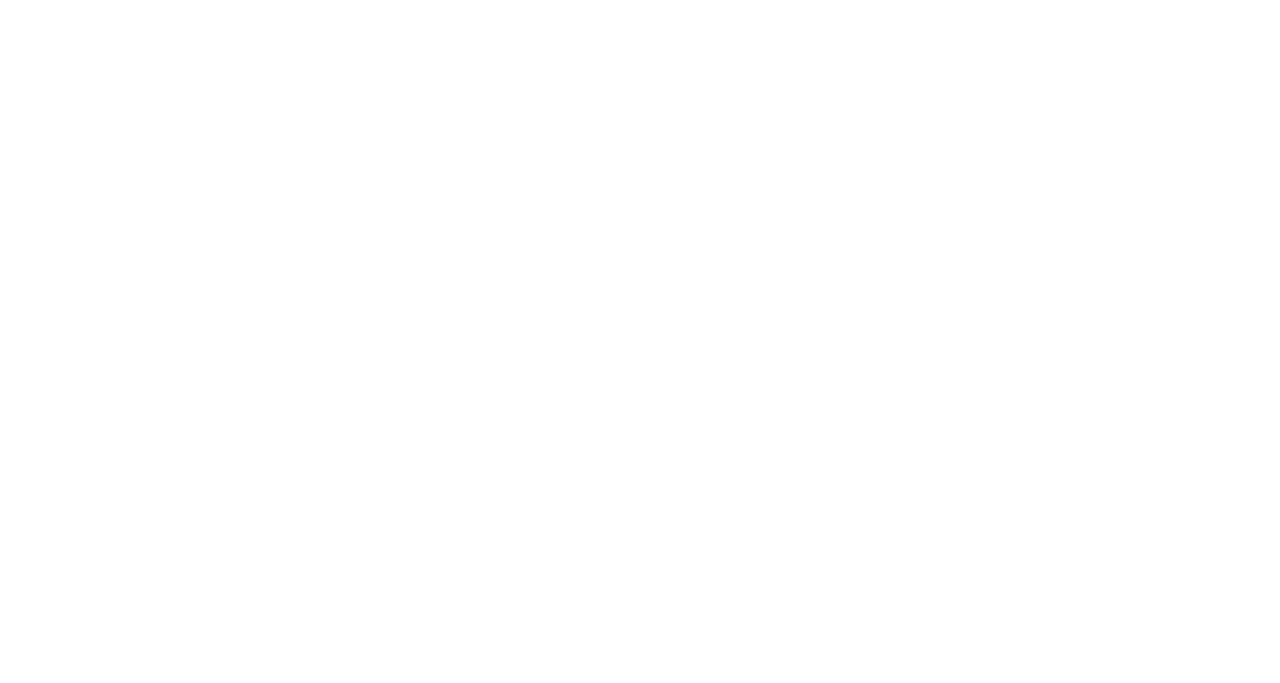 scroll, scrollTop: 0, scrollLeft: 0, axis: both 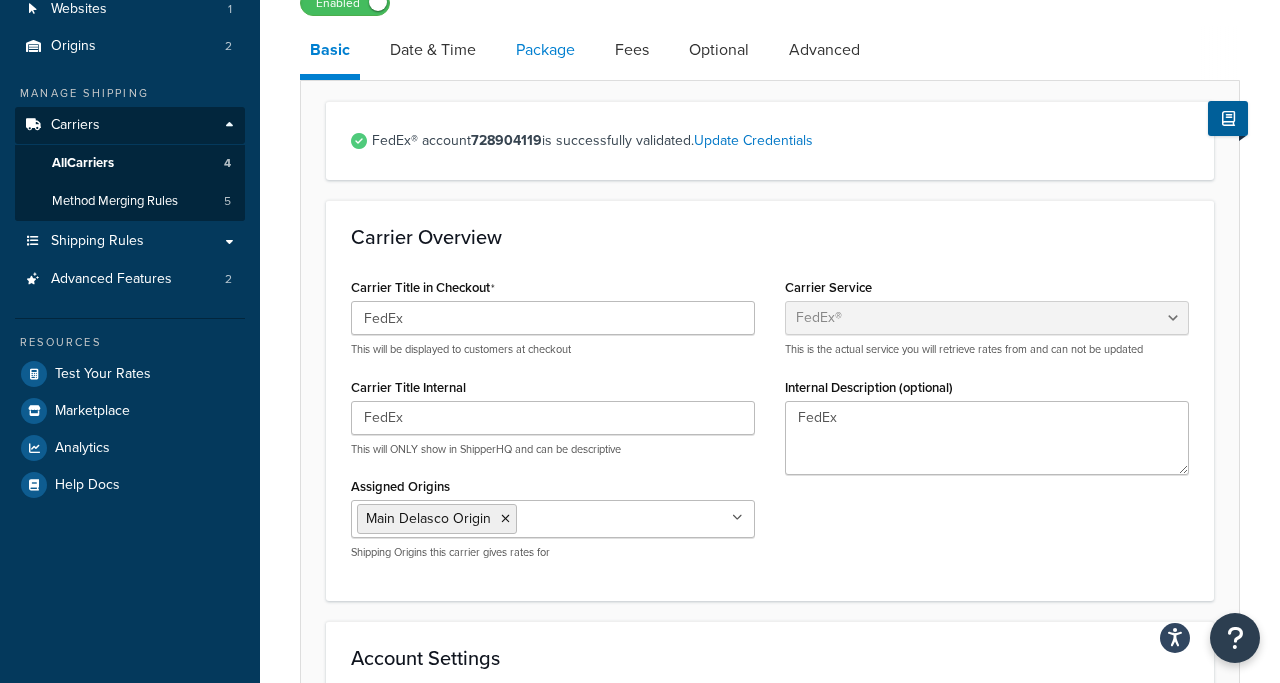 click on "Package" at bounding box center (545, 50) 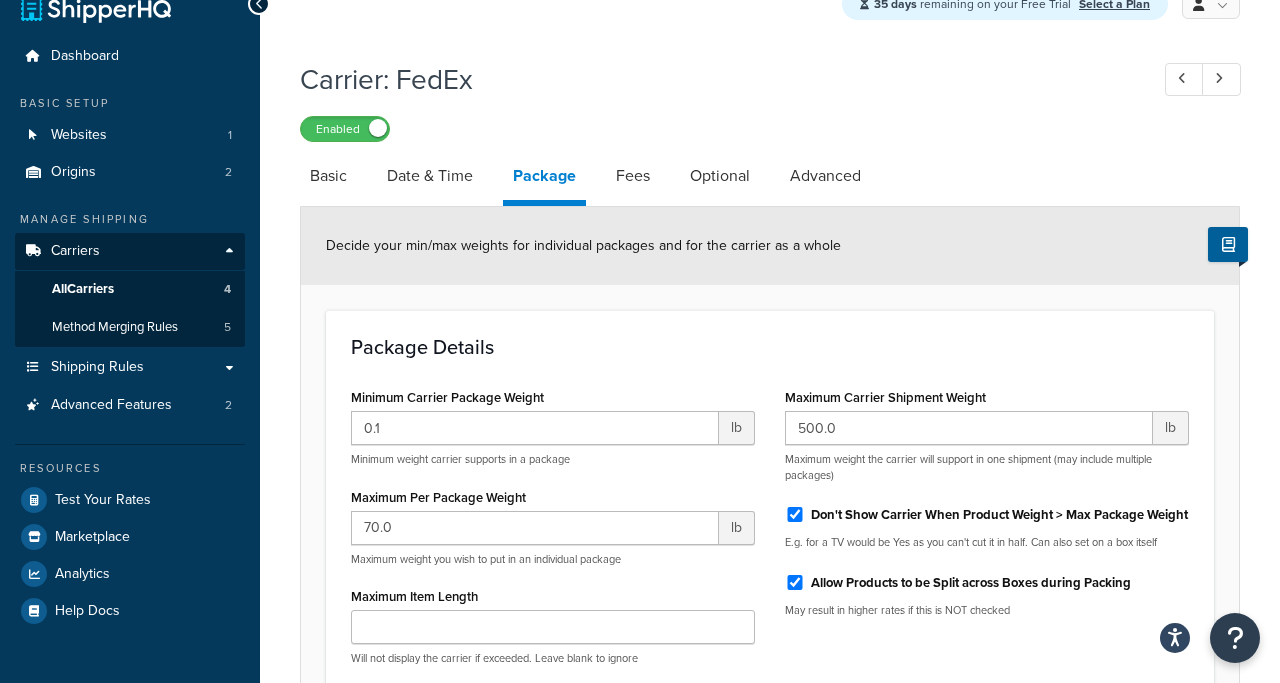 scroll, scrollTop: 5, scrollLeft: 0, axis: vertical 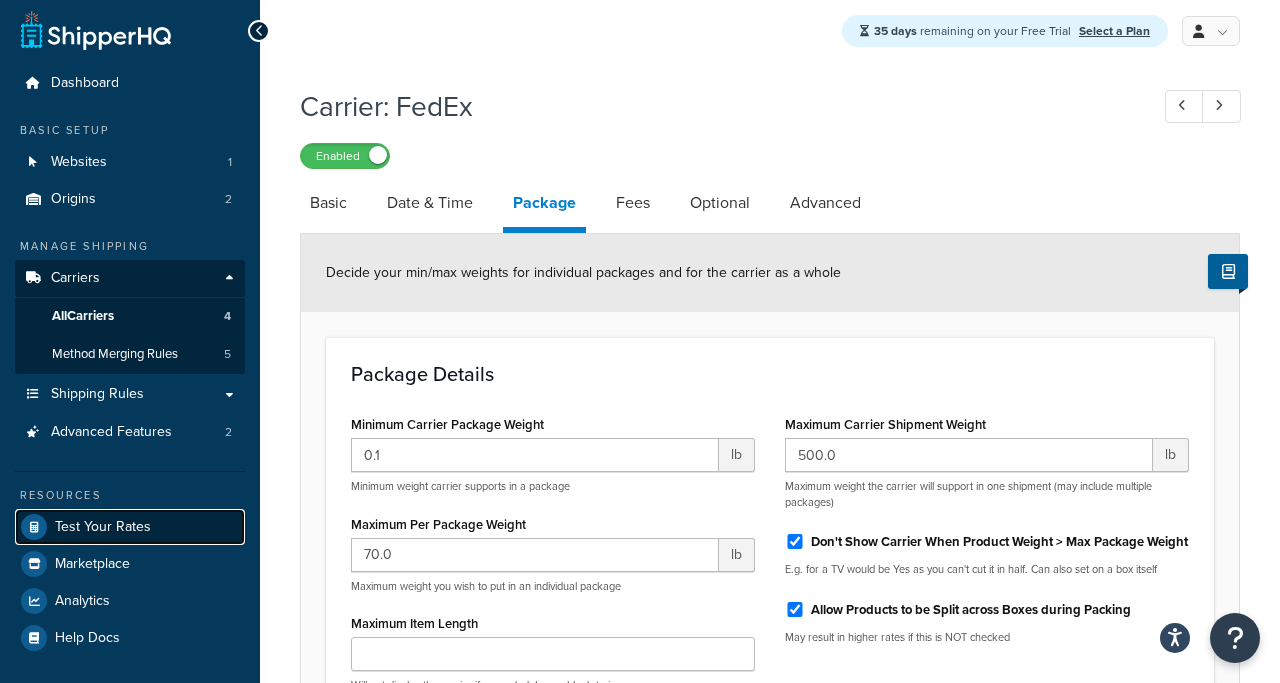 click on "Test Your Rates" at bounding box center [103, 527] 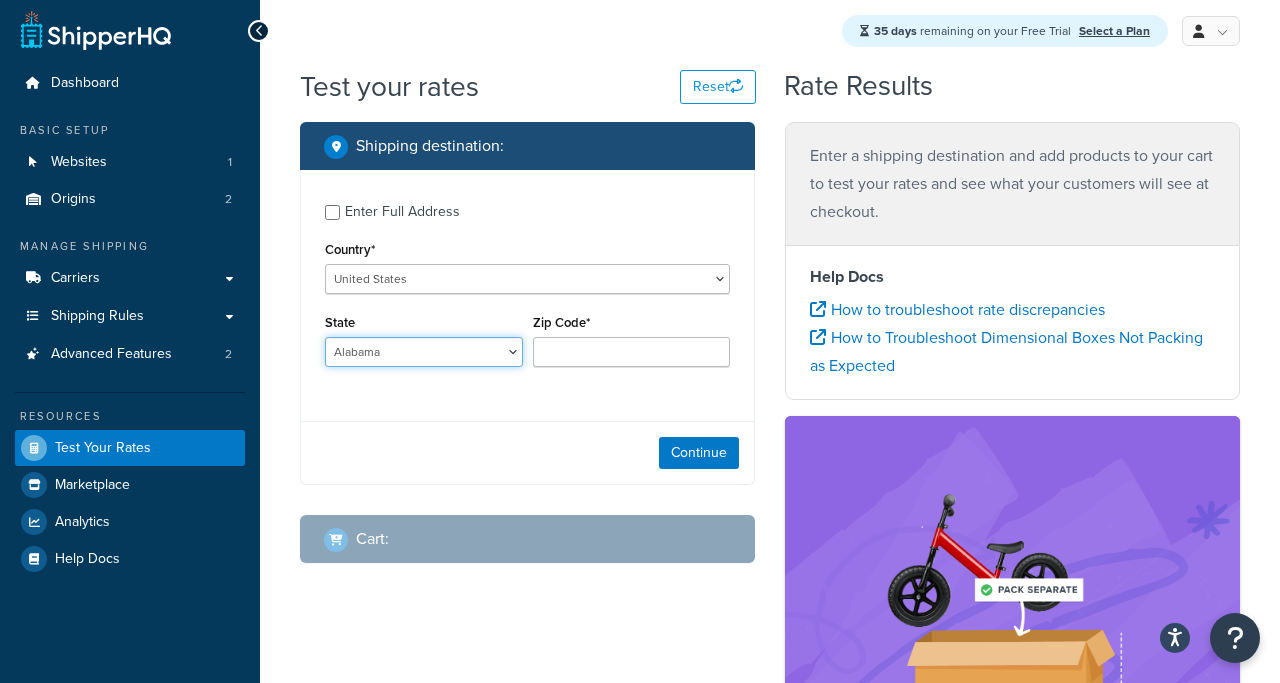 click on "Alabama  Alaska  American Samoa  Arizona  Arkansas  Armed Forces Americas  Armed Forces Europe, Middle East, Africa, Canada  Armed Forces Pacific  California  Colorado  Connecticut  Delaware  District of Columbia  Federated States of Micronesia  Florida  Georgia  Guam  Hawaii  Idaho  Illinois  Indiana  Iowa  Kansas  Kentucky  Louisiana  Maine  Marshall Islands  Maryland  Massachusetts  Michigan  Minnesota  Mississippi  Missouri  Montana  Nebraska  Nevada  New Hampshire  New Jersey  New Mexico  New York  North Carolina  North Dakota  Northern Mariana Islands  Ohio  Oklahoma  Oregon  Palau  Pennsylvania  Puerto Rico  Rhode Island  South Carolina  South Dakota  Tennessee  Texas  United States Minor Outlying Islands  Utah  Vermont  Virgin Islands  Virginia  Washington  West Virginia  Wisconsin  Wyoming" at bounding box center [424, 352] 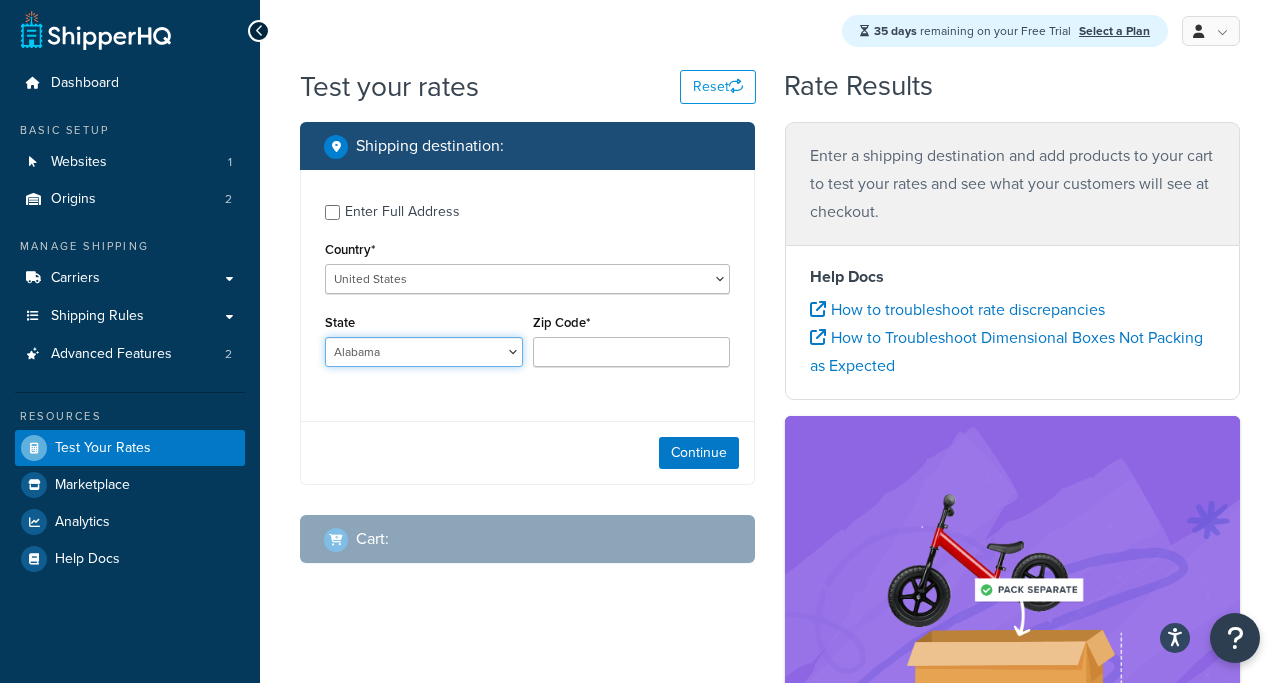 select on "KY" 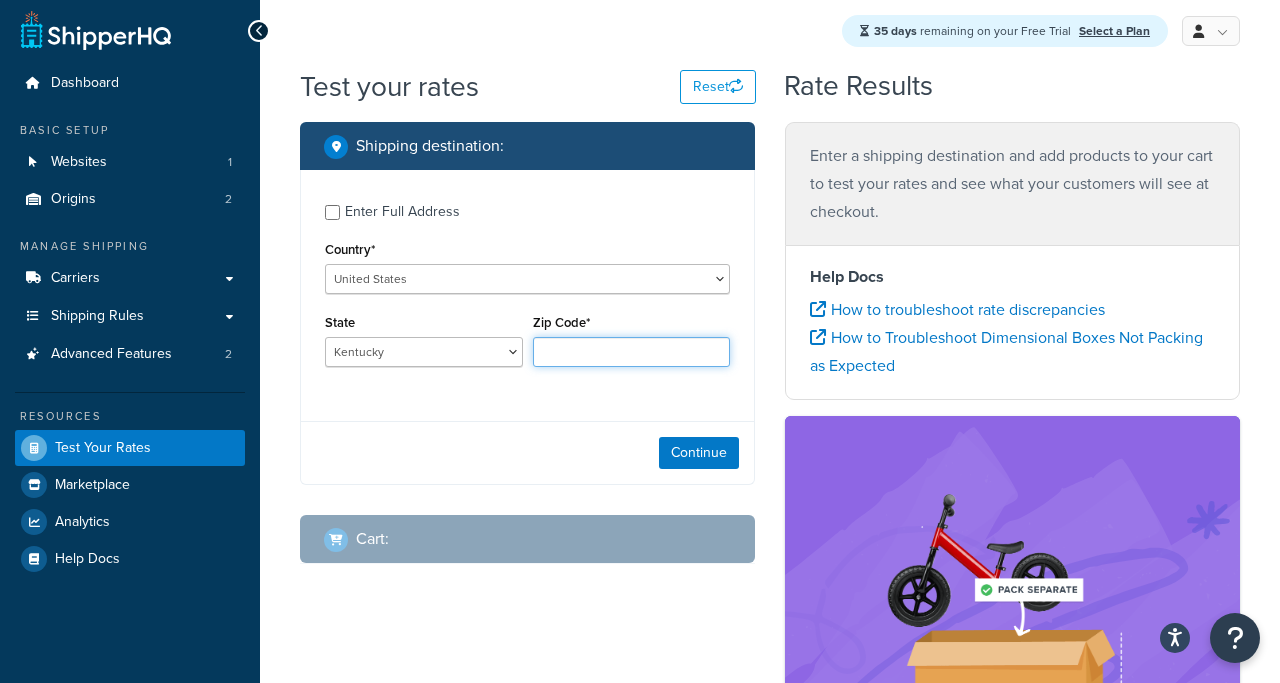 click on "Zip Code*" at bounding box center (632, 352) 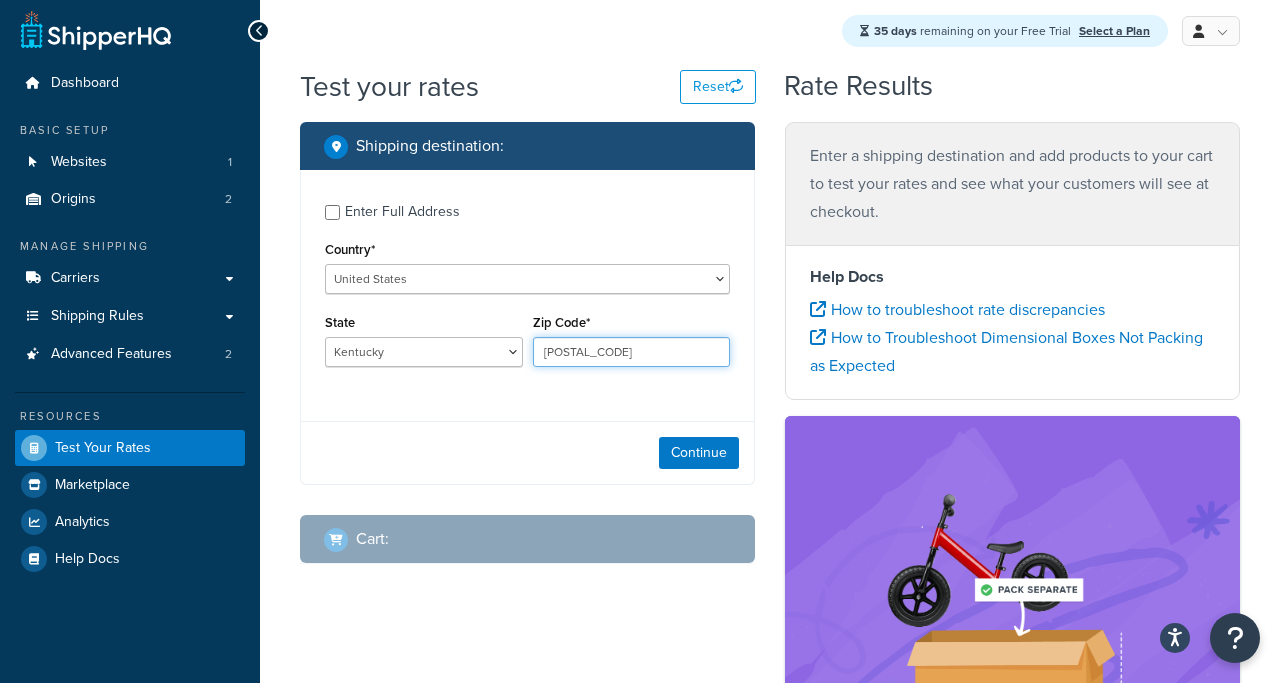 type on "40475" 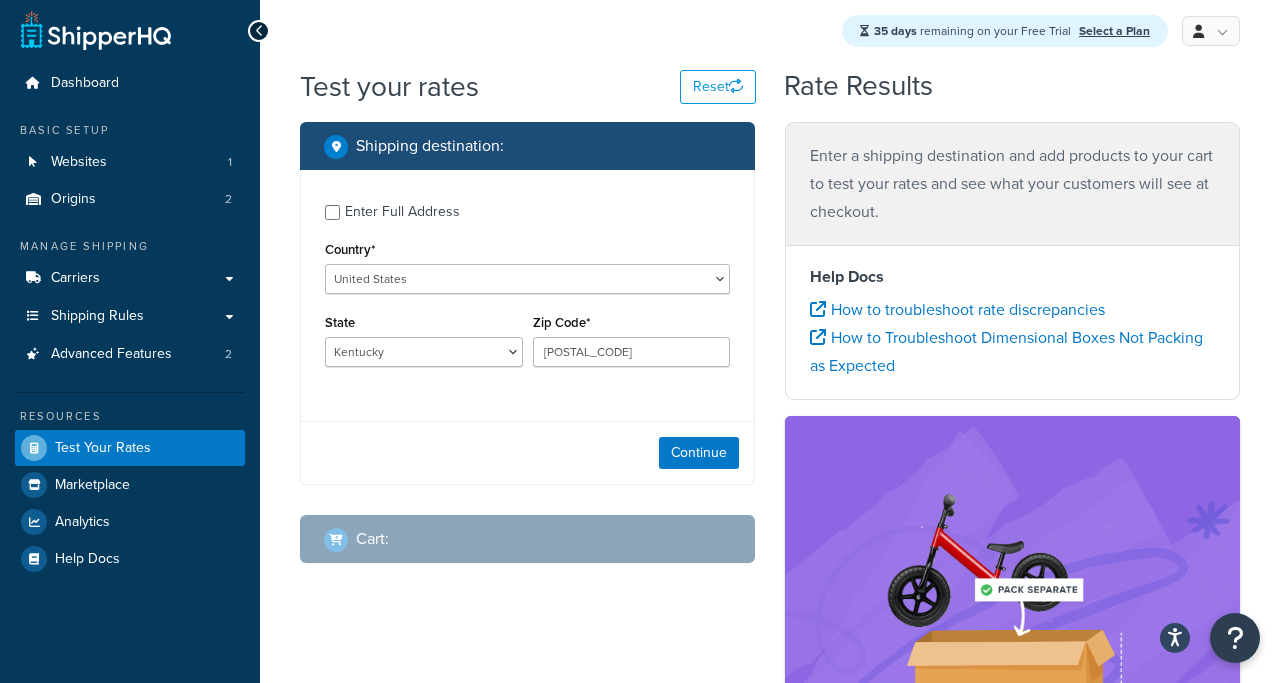 click on "Enter Full Address Country*   United States  United Kingdom  Afghanistan  Åland Islands  Albania  Algeria  American Samoa  Andorra  Angola  Anguilla  Antarctica  Antigua and Barbuda  Argentina  Armenia  Aruba  Australia  Austria  Azerbaijan  Bahamas  Bahrain  Bangladesh  Barbados  Belarus  Belgium  Belize  Benin  Bermuda  Bhutan  Bolivia  Bonaire, Sint Eustatius and Saba  Bosnia and Herzegovina  Botswana  Bouvet Island  Brazil  British Indian Ocean Territory  Brunei Darussalam  Bulgaria  Burkina Faso  Burundi  Cambodia  Cameroon  Canada  Cape Verde  Cayman Islands  Central African Republic  Chad  Chile  China  Christmas Island  Cocos (Keeling) Islands  Colombia  Comoros  Congo  Congo, The Democratic Republic of the  Cook Islands  Costa Rica  Côte d'Ivoire  Croatia  Cuba  Curacao  Cyprus  Czech Republic  Denmark  Djibouti  Dominica  Dominican Republic  Ecuador  Egypt  El Salvador  Equatorial Guinea  Eritrea  Estonia  Ethiopia  Falkland Islands (Malvinas)  Faroe Islands  Fiji  Finland  France  Gabon  Ghana" at bounding box center [527, 327] 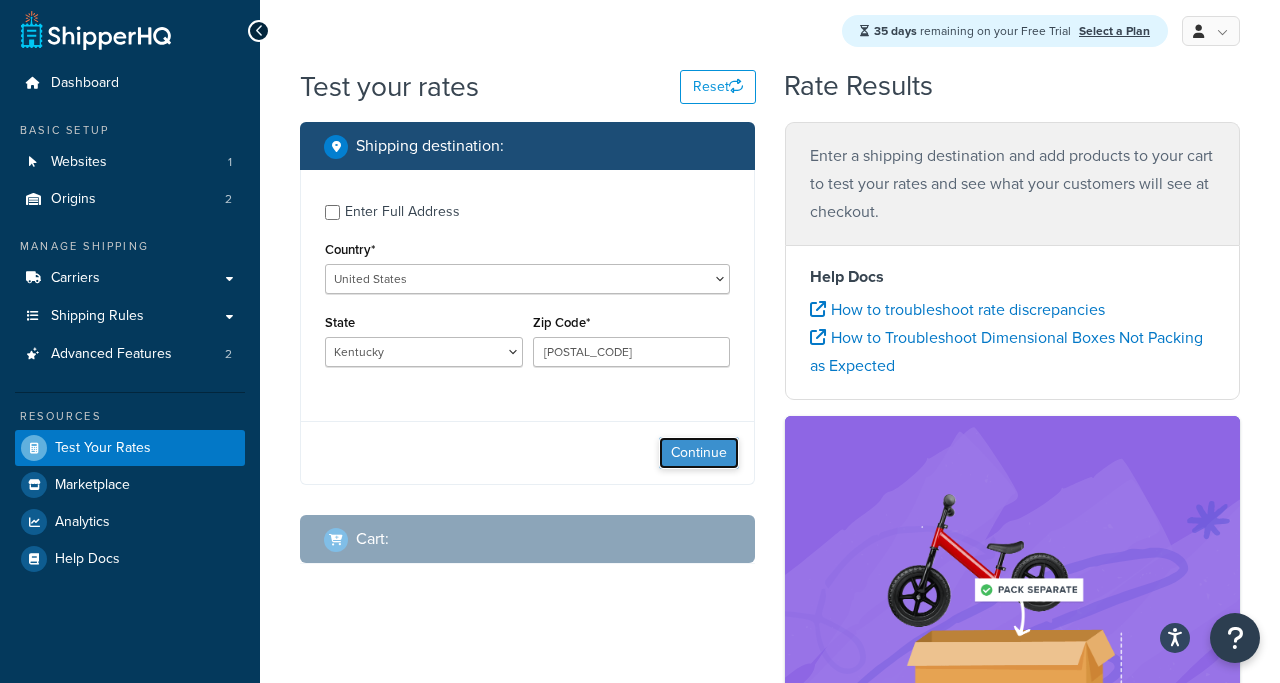 click on "Continue" at bounding box center (699, 453) 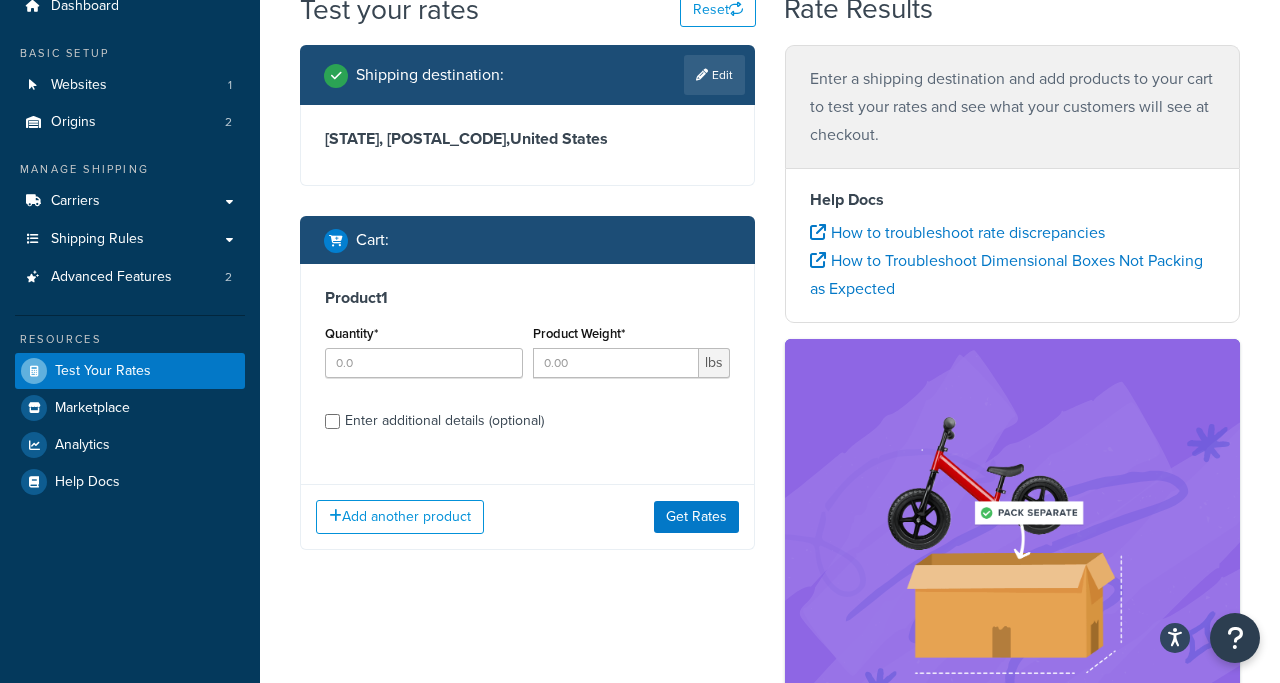 scroll, scrollTop: 101, scrollLeft: 0, axis: vertical 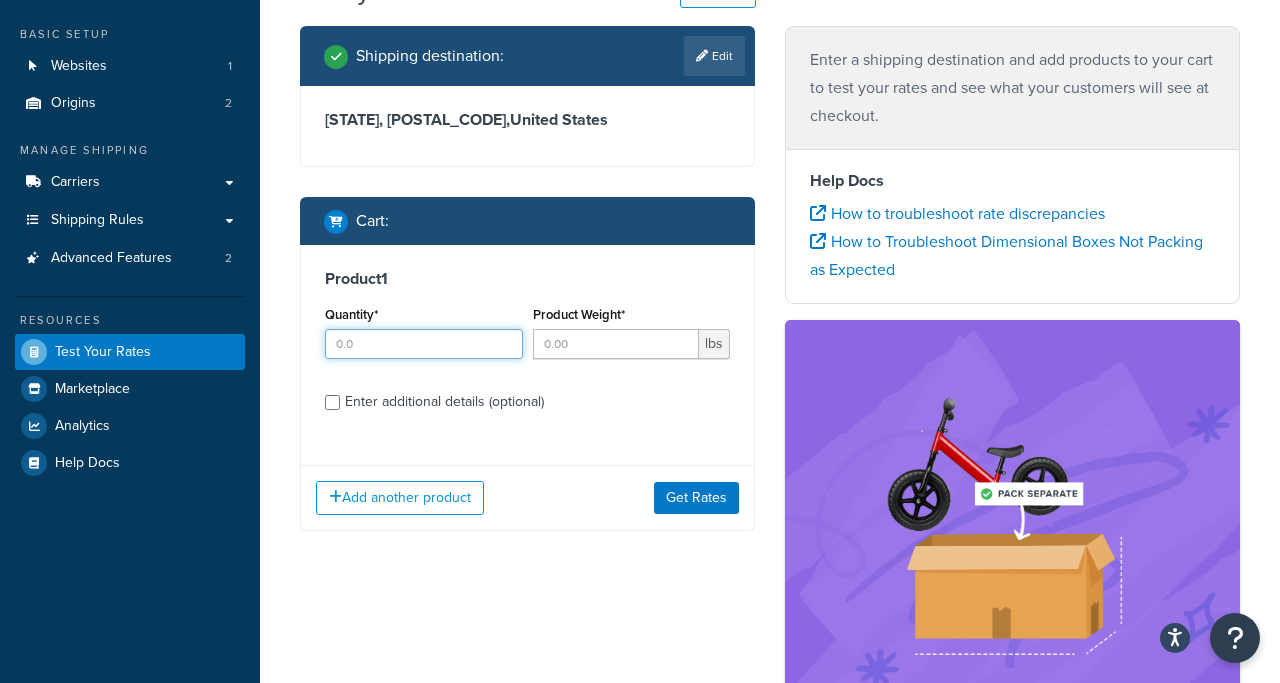 click on "Quantity*" at bounding box center [424, 344] 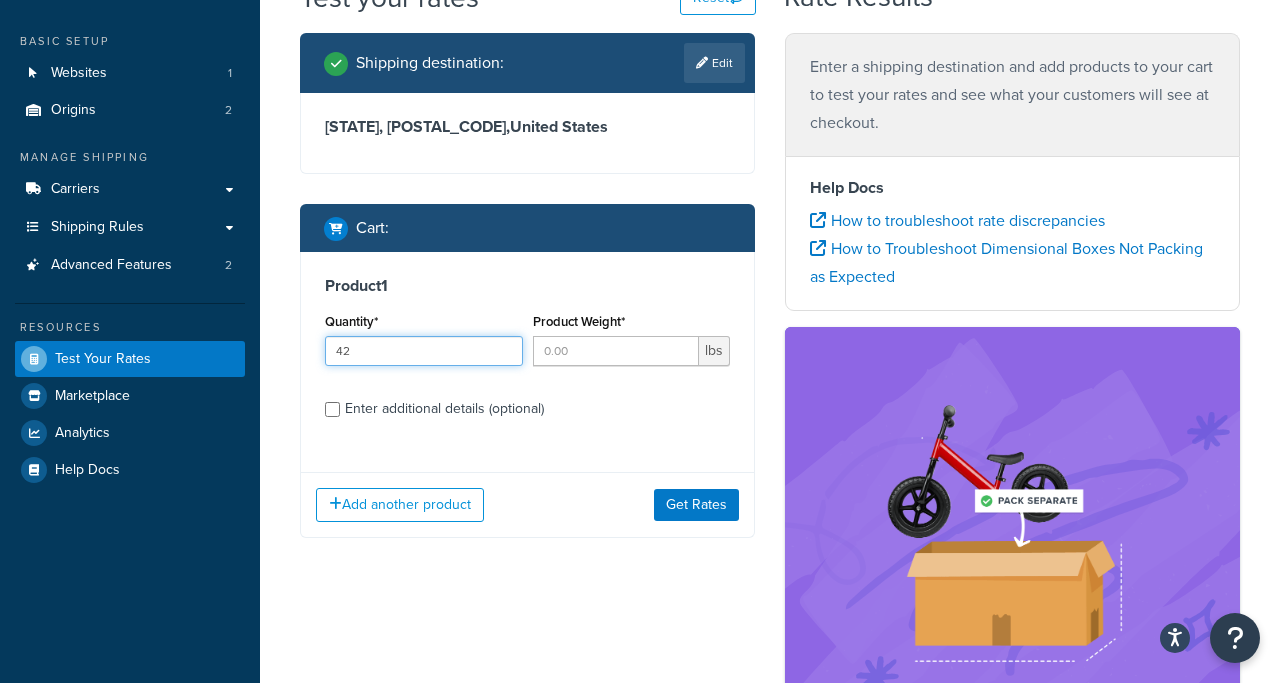 type on "42" 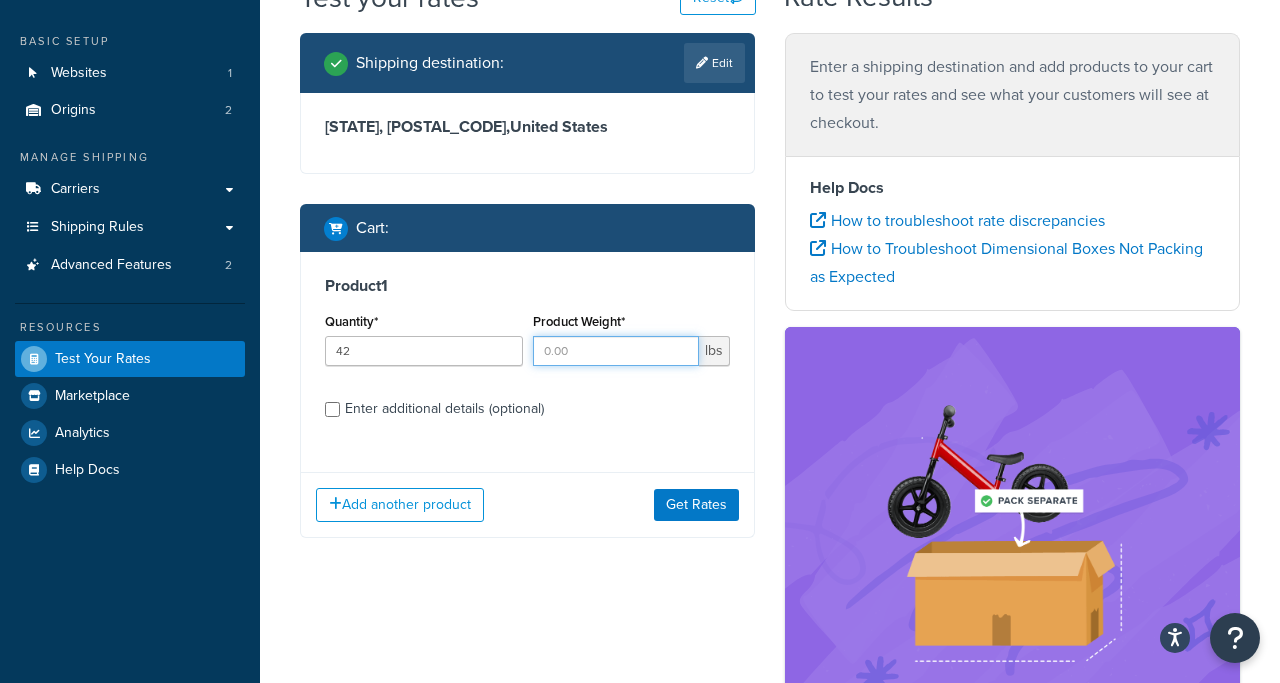scroll, scrollTop: 98, scrollLeft: 0, axis: vertical 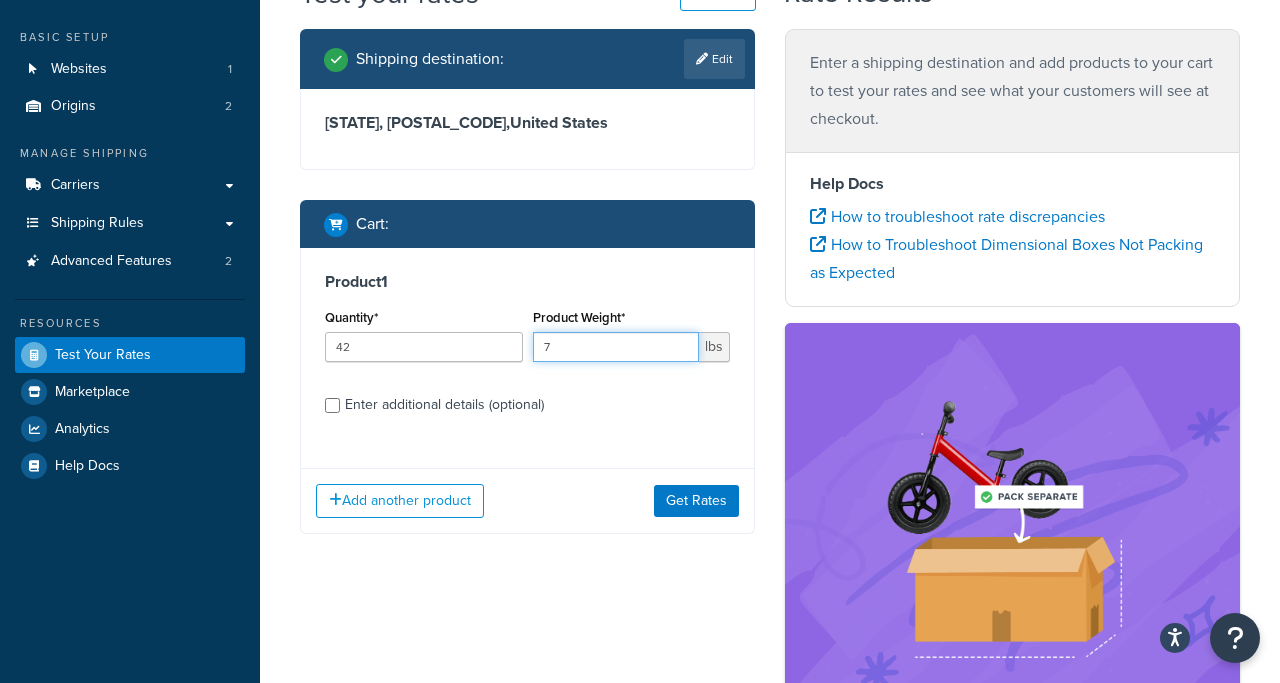 type on "7" 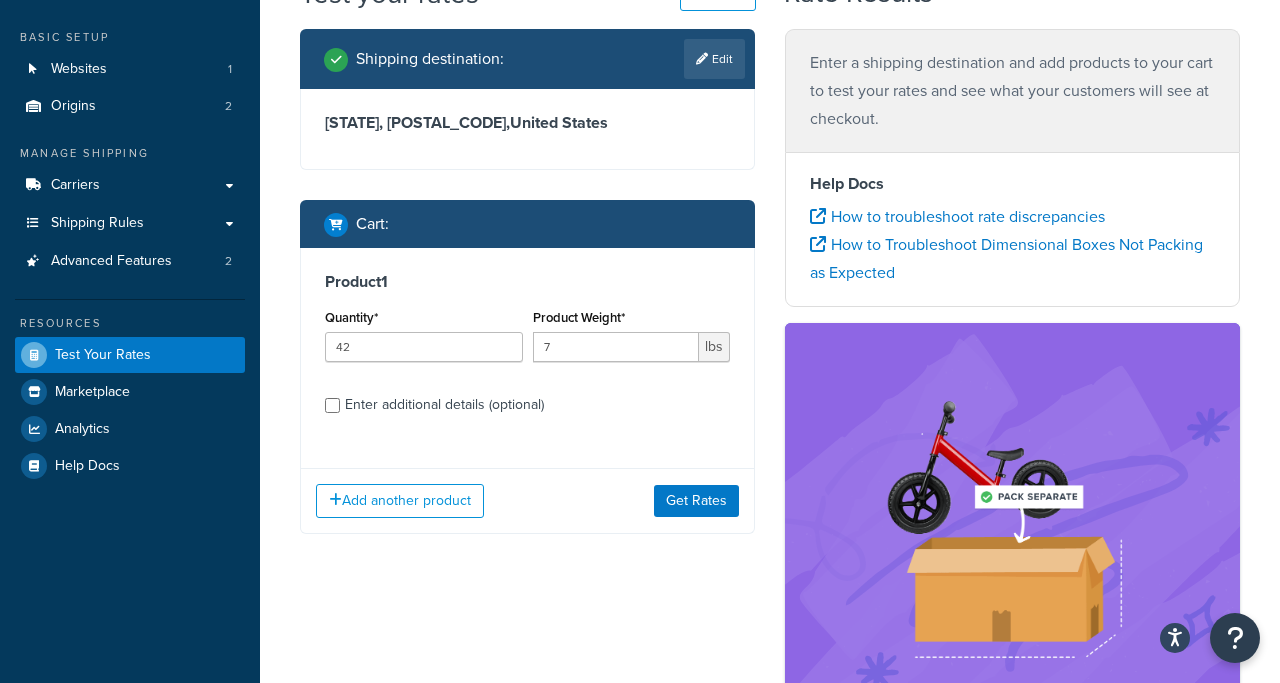 click on "Product  1 Quantity*   42 Product Weight*   7 lbs   Enter additional details (optional)" at bounding box center [527, 350] 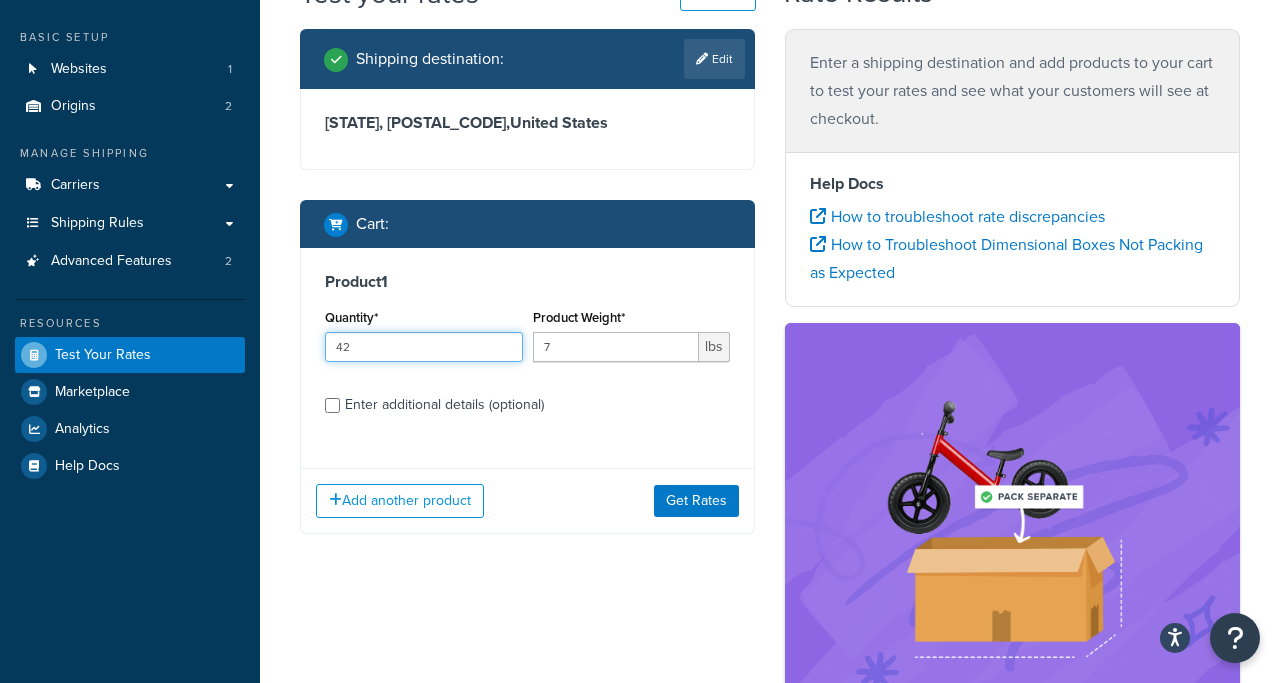 drag, startPoint x: 376, startPoint y: 348, endPoint x: 281, endPoint y: 344, distance: 95.084175 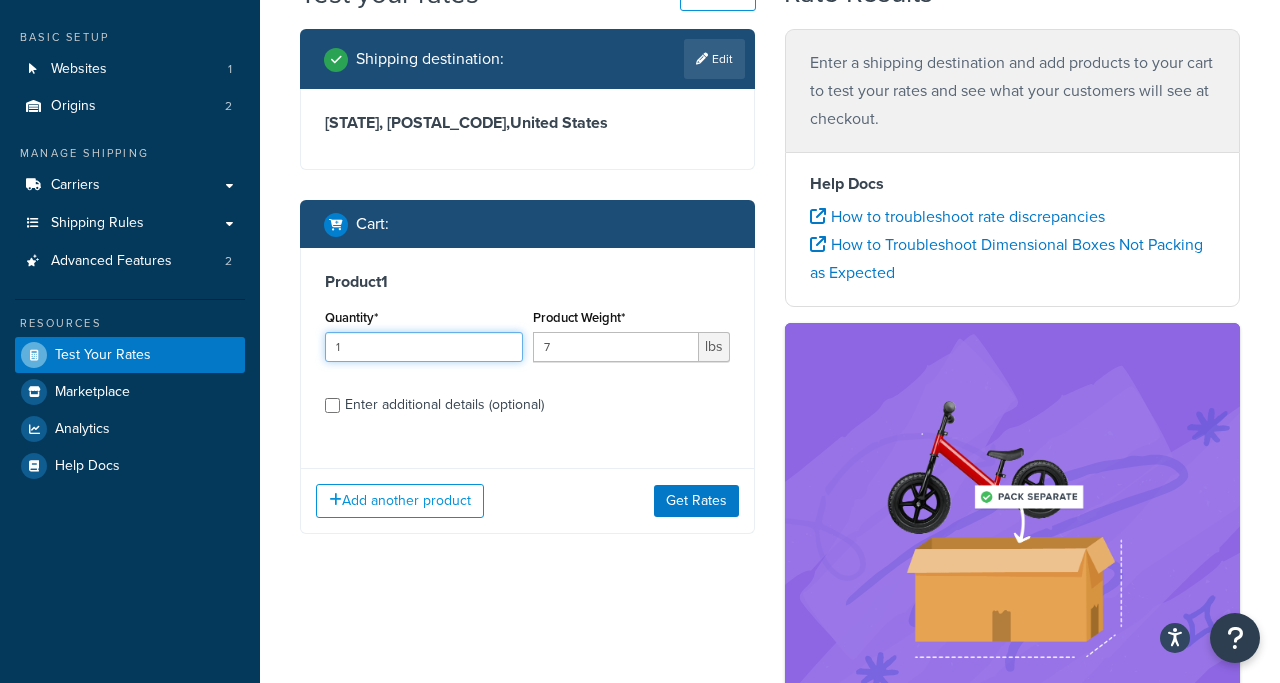 type on "1" 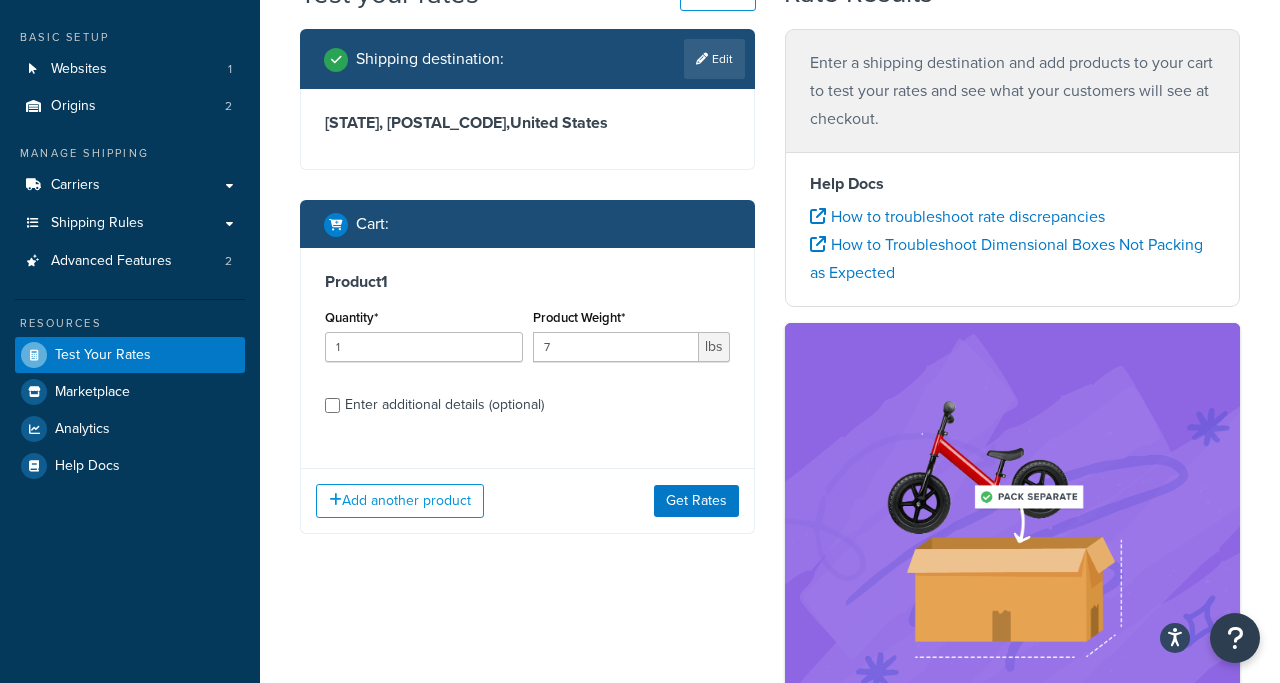 click on "Add another product Get Rates" at bounding box center [527, 500] 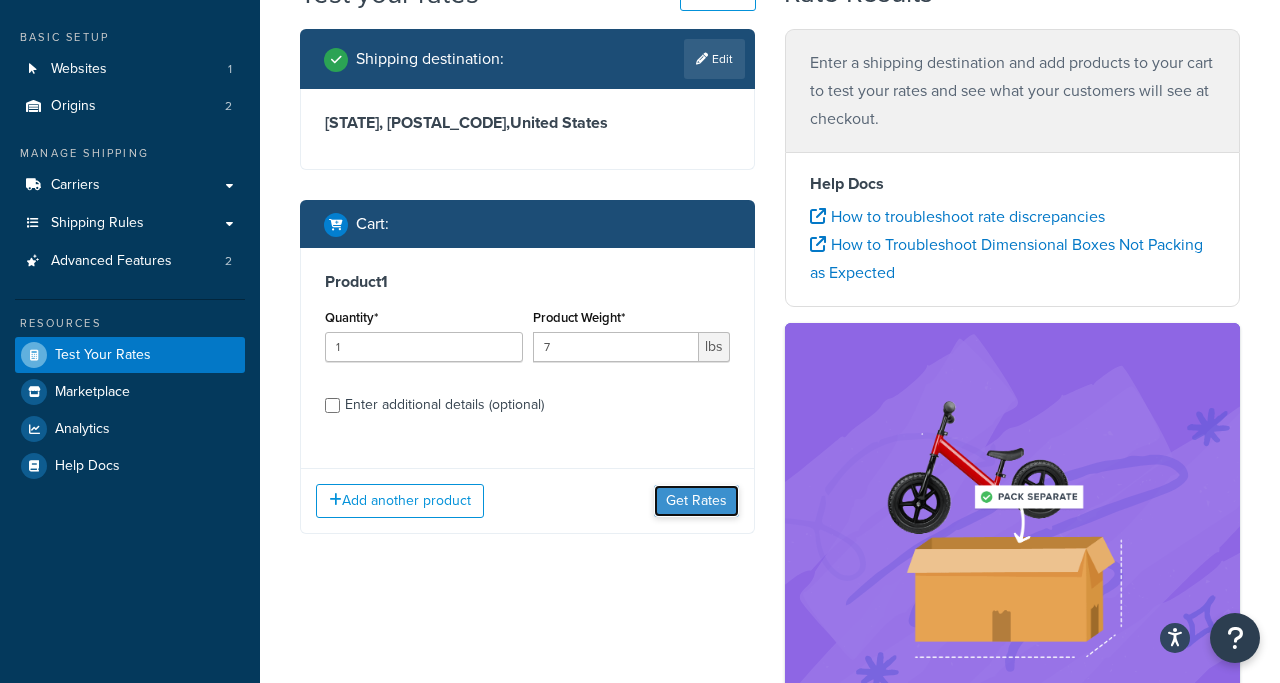 click on "Get Rates" at bounding box center (696, 501) 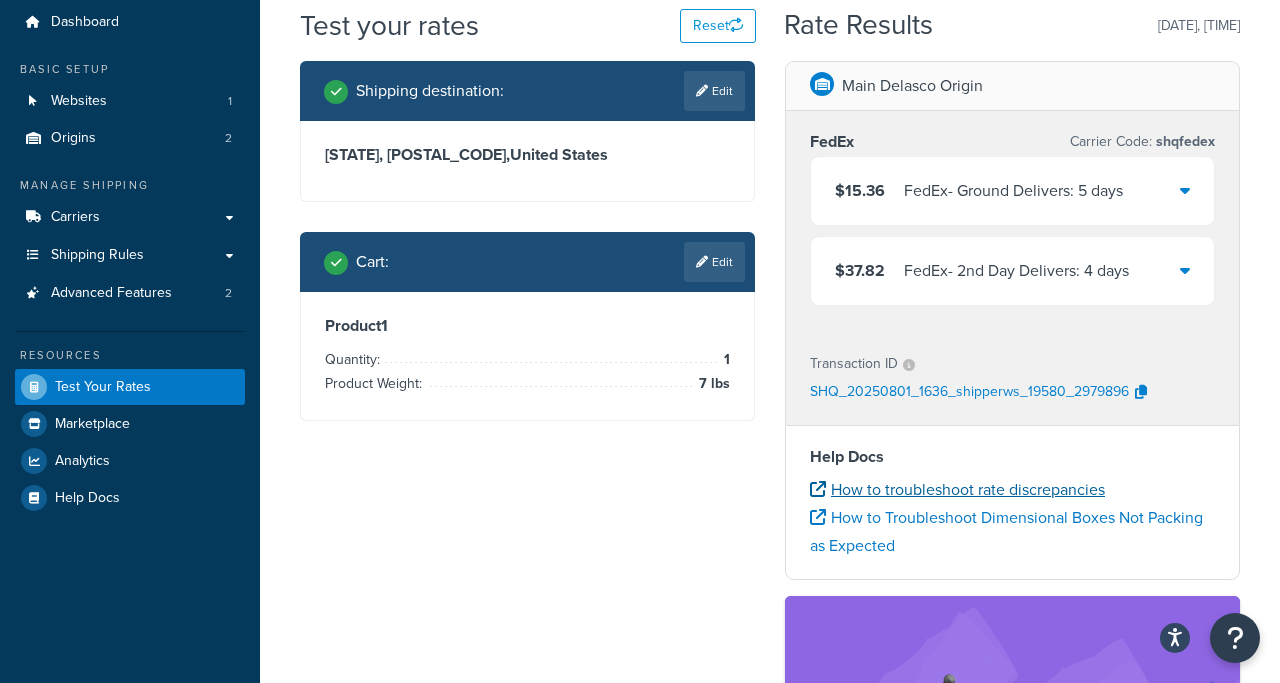 scroll, scrollTop: 60, scrollLeft: 0, axis: vertical 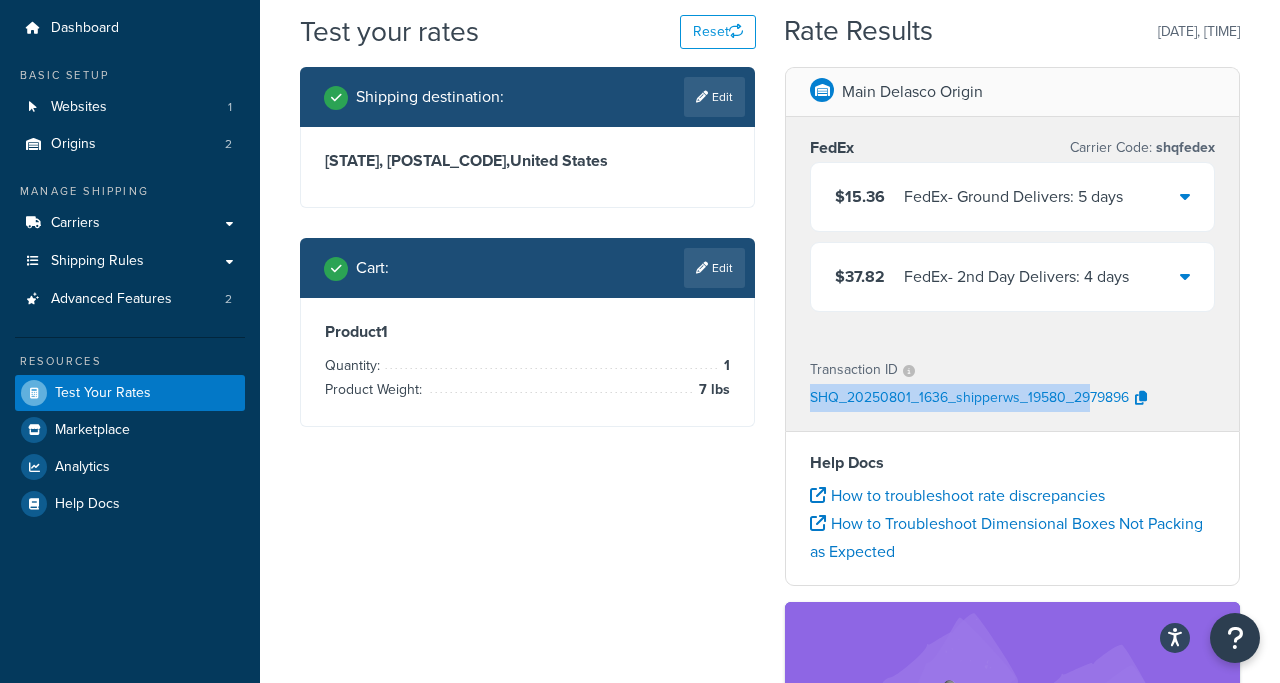 drag, startPoint x: 810, startPoint y: 399, endPoint x: 1085, endPoint y: 406, distance: 275.08908 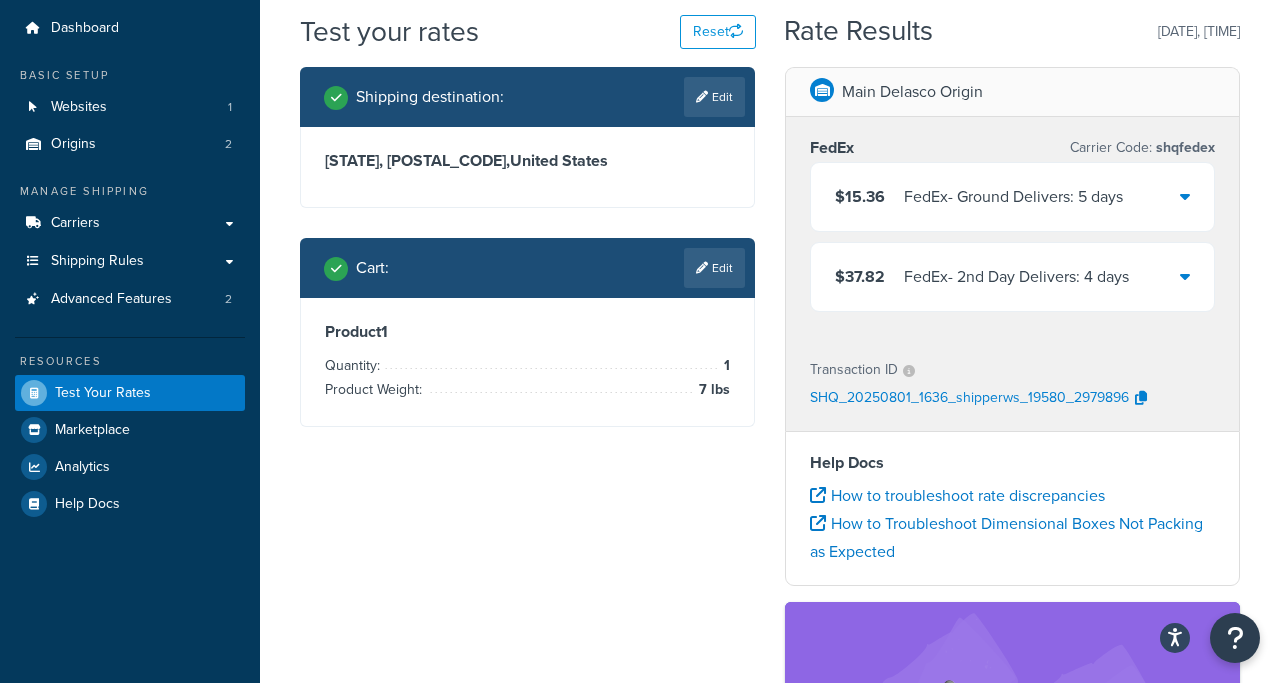 click on "Transaction ID  SHQ_20250801_1636_shipperws_19580_2979896" at bounding box center [1012, 385] 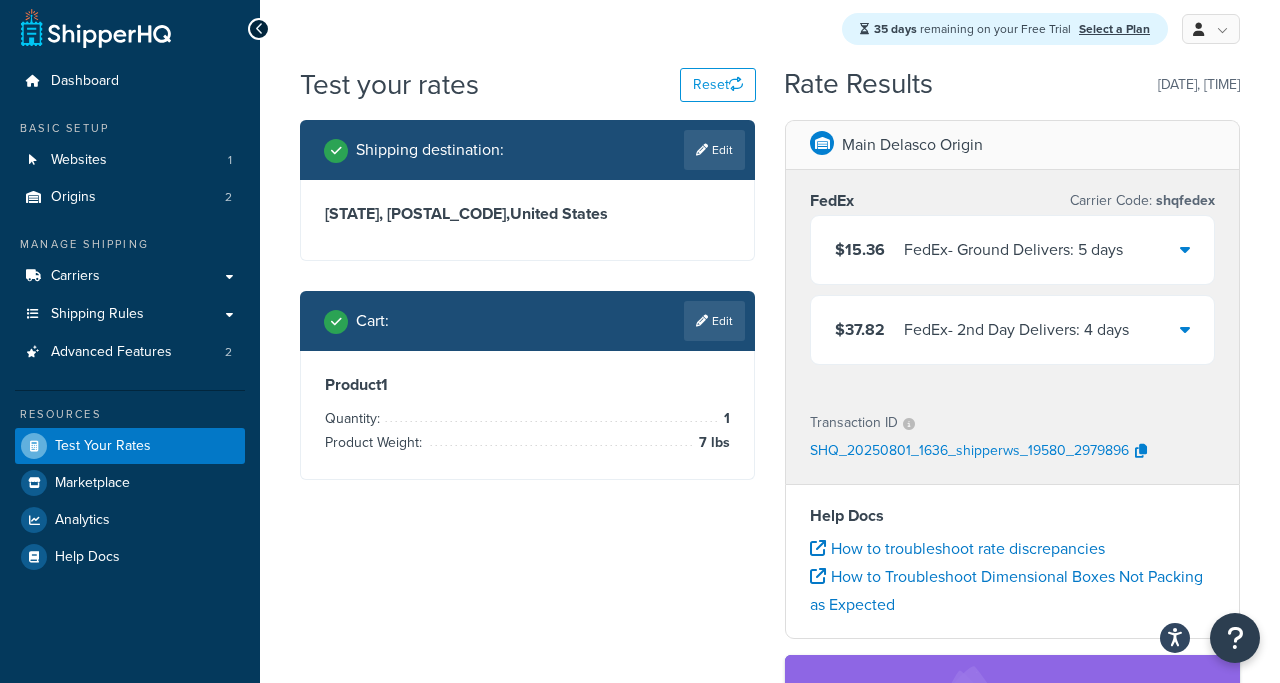 scroll, scrollTop: 0, scrollLeft: 0, axis: both 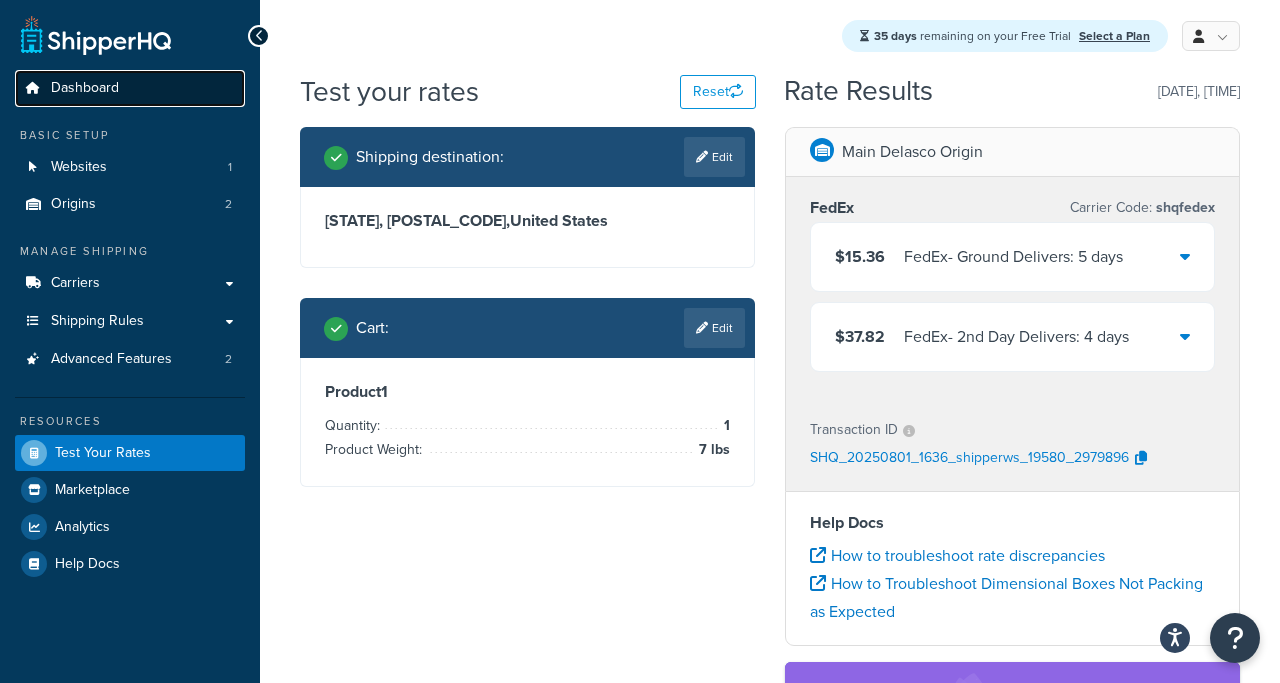 click on "Dashboard" at bounding box center (85, 88) 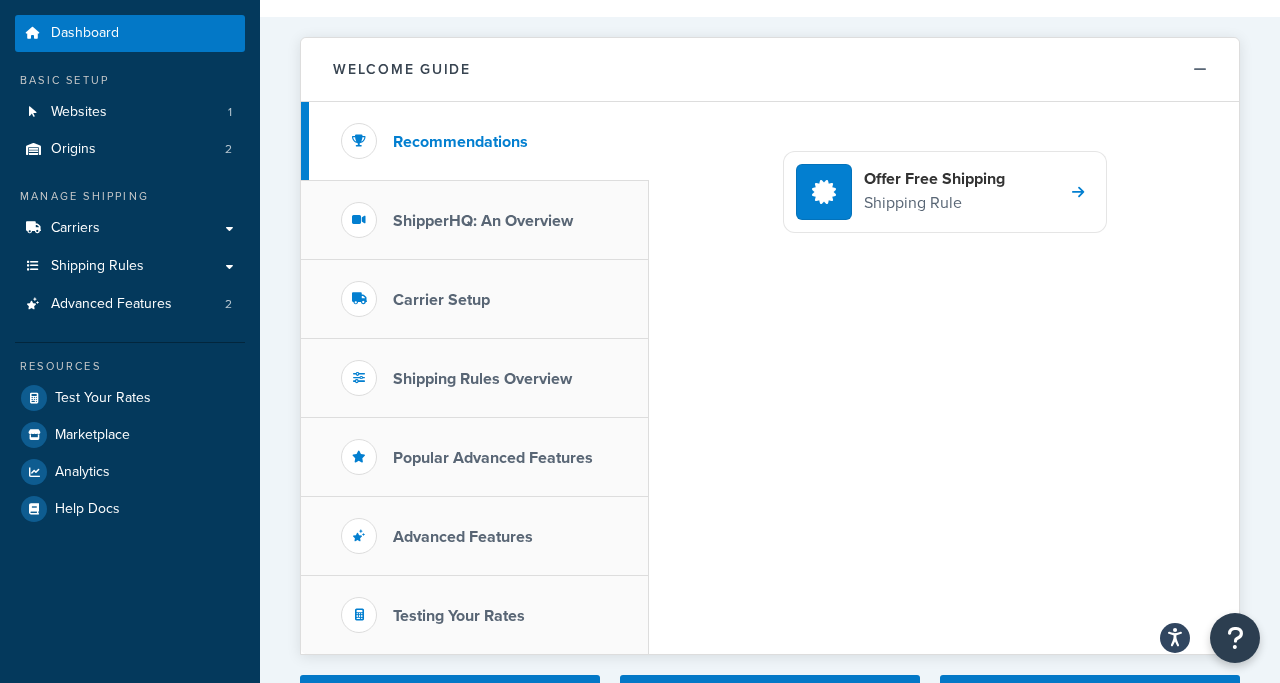 scroll, scrollTop: 0, scrollLeft: 0, axis: both 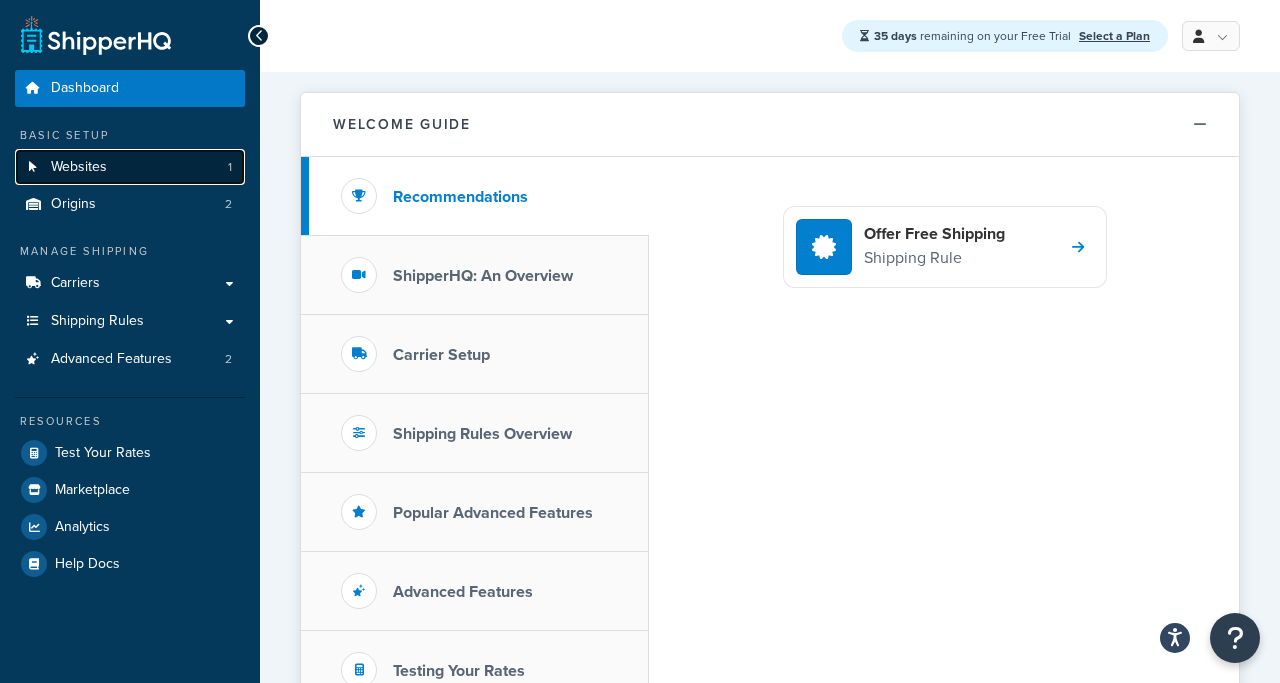 click on "Websites 1" at bounding box center (130, 167) 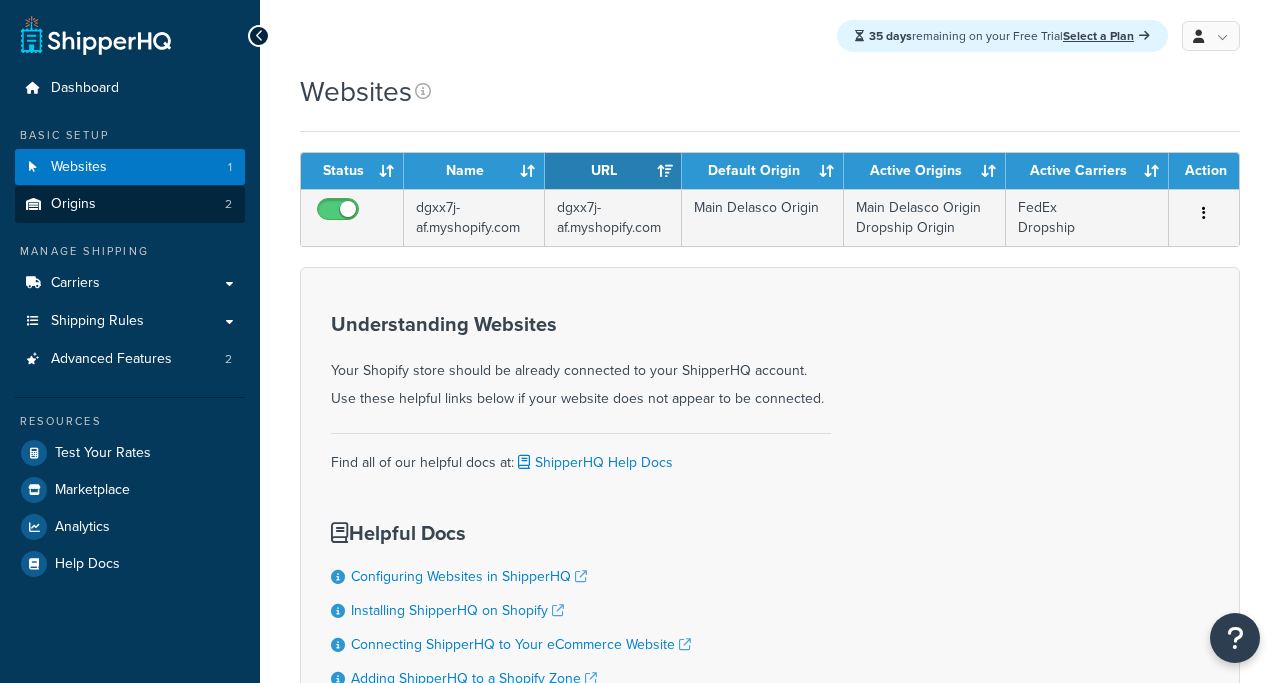 scroll, scrollTop: 0, scrollLeft: 0, axis: both 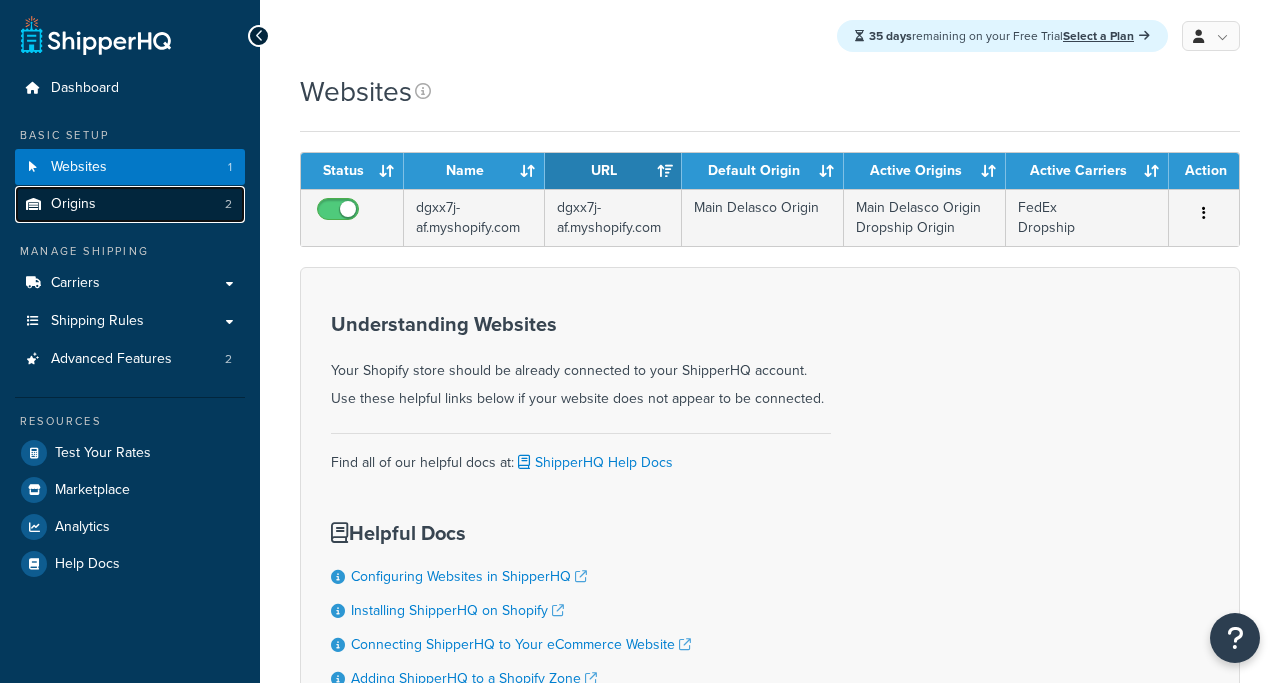click on "Origins
2" at bounding box center [130, 204] 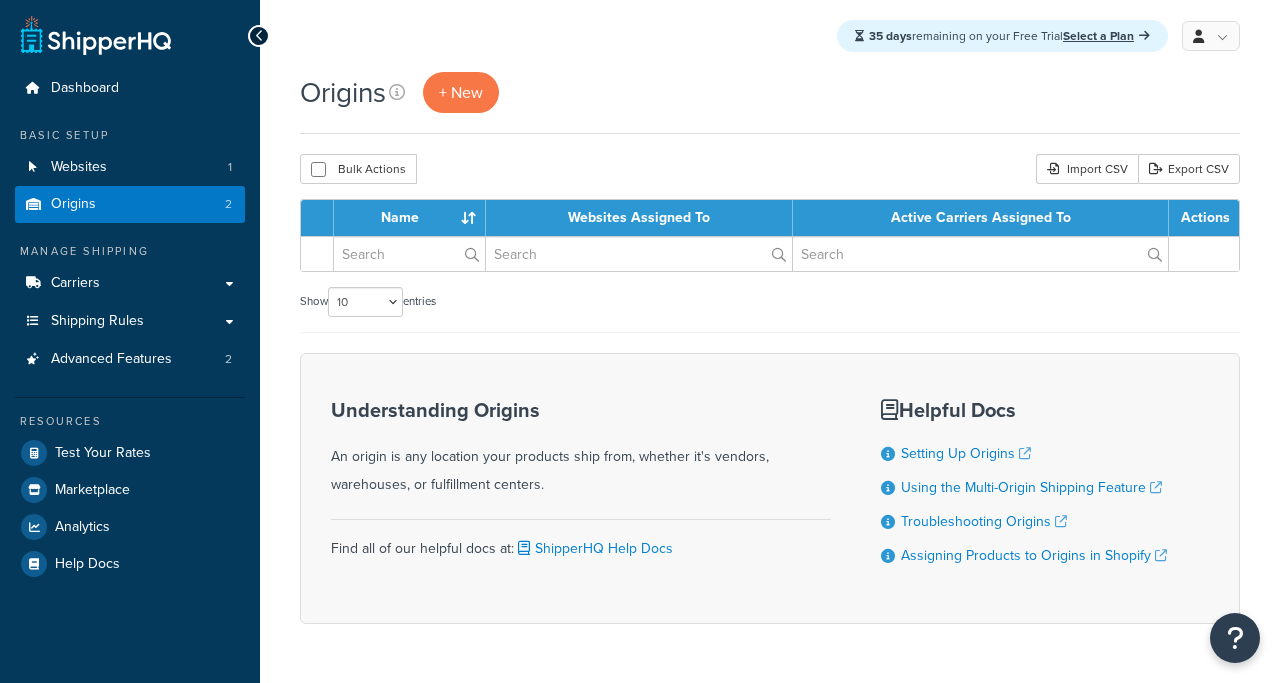 scroll, scrollTop: 0, scrollLeft: 0, axis: both 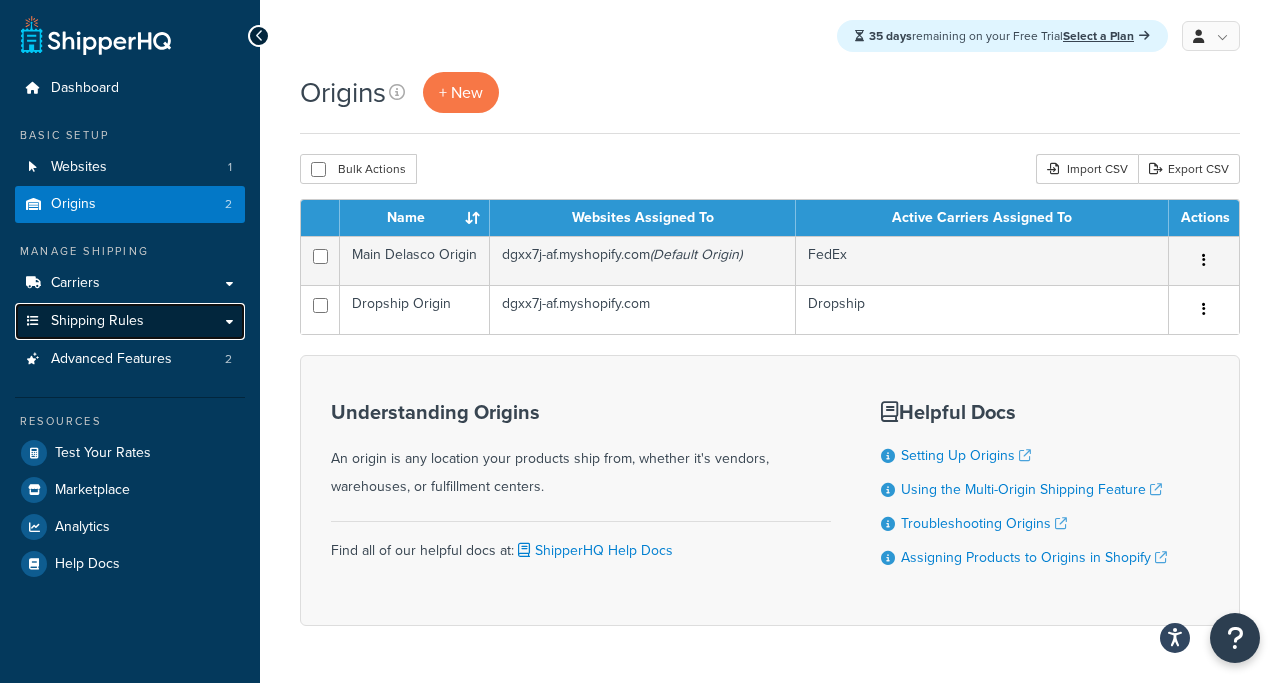 click on "Shipping Rules" at bounding box center (130, 321) 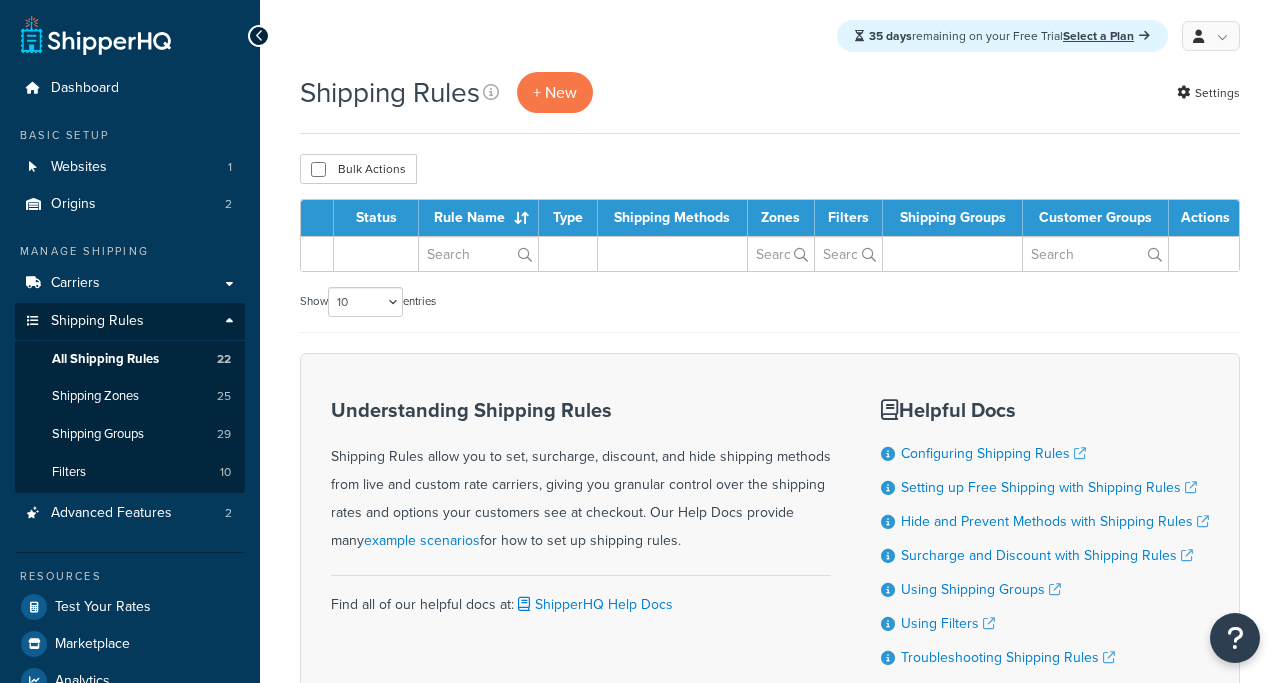 scroll, scrollTop: 0, scrollLeft: 0, axis: both 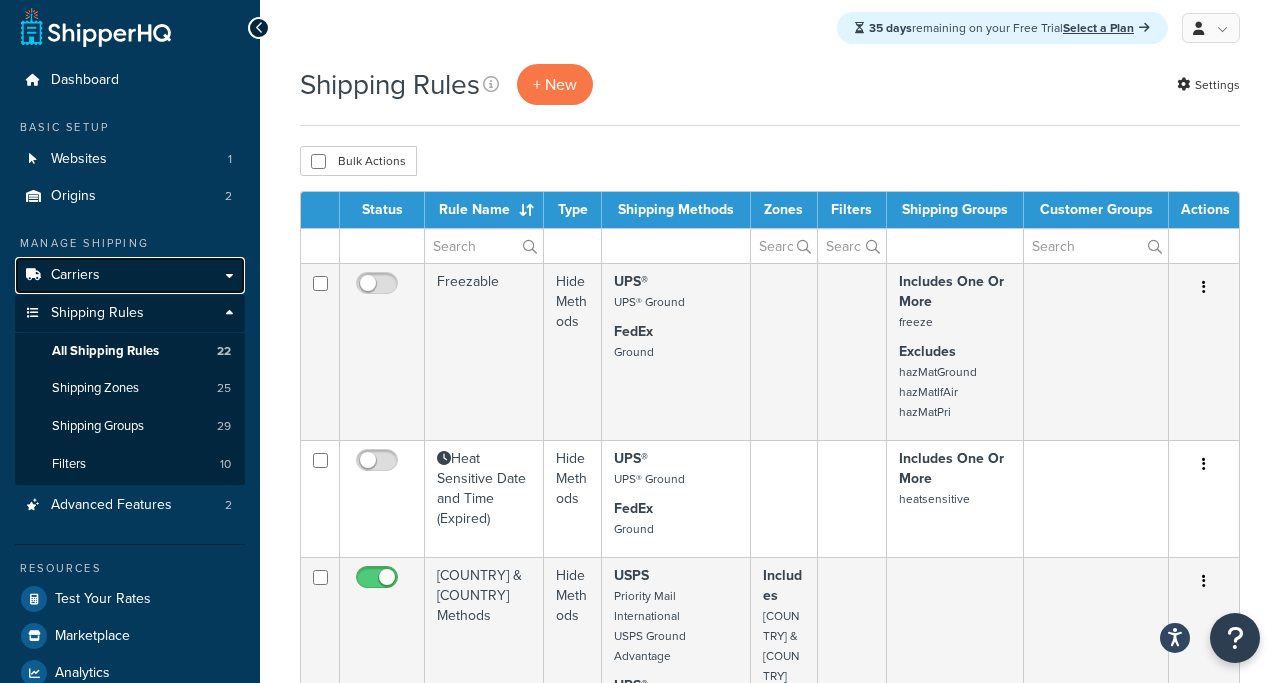 click on "Carriers" at bounding box center [130, 275] 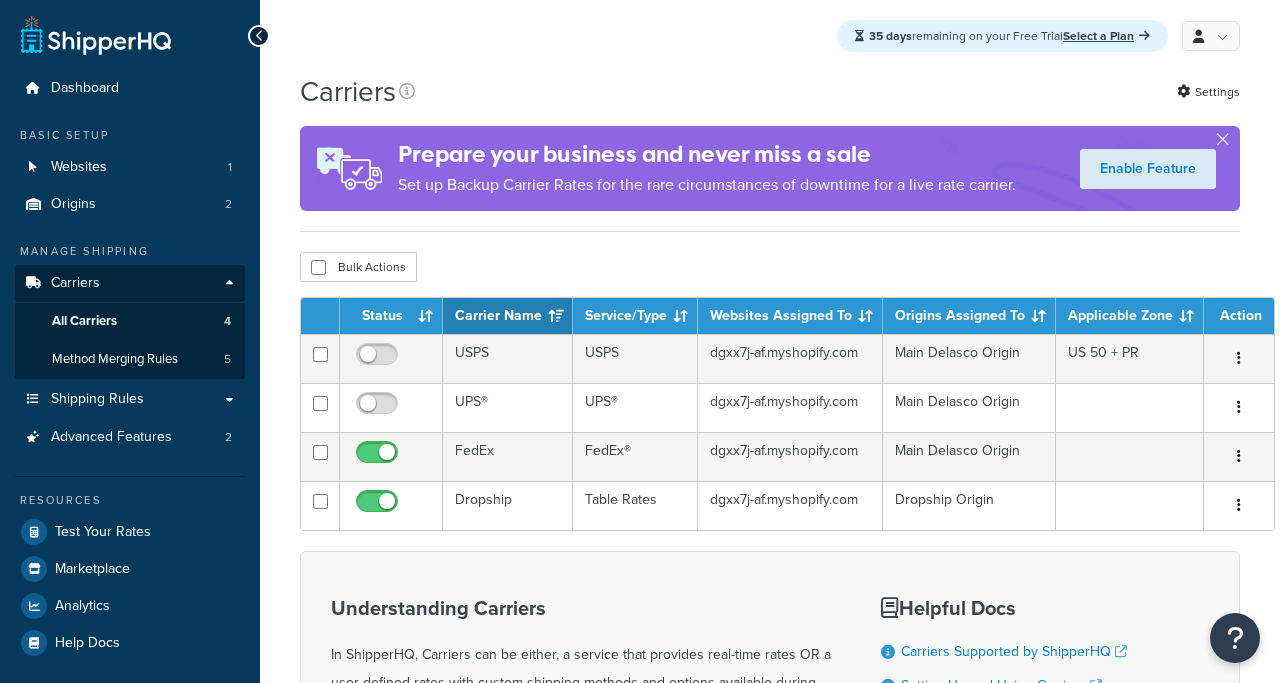 scroll, scrollTop: 0, scrollLeft: 0, axis: both 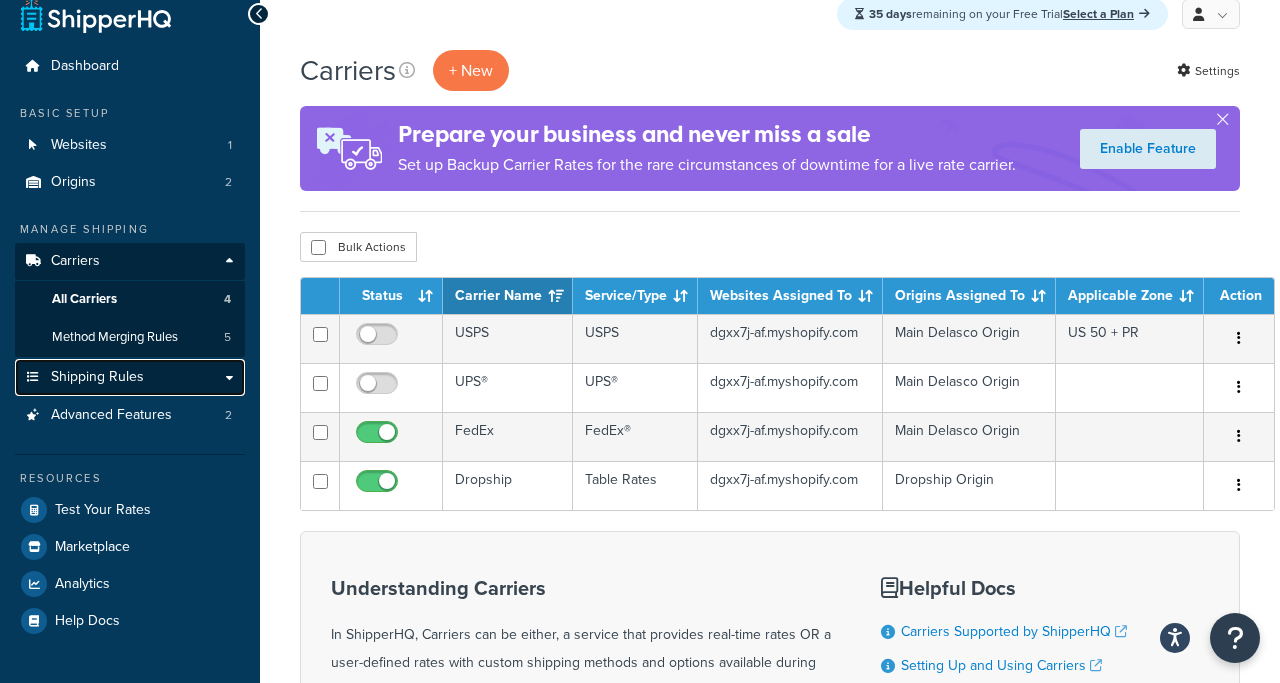 click on "Shipping Rules" at bounding box center (130, 377) 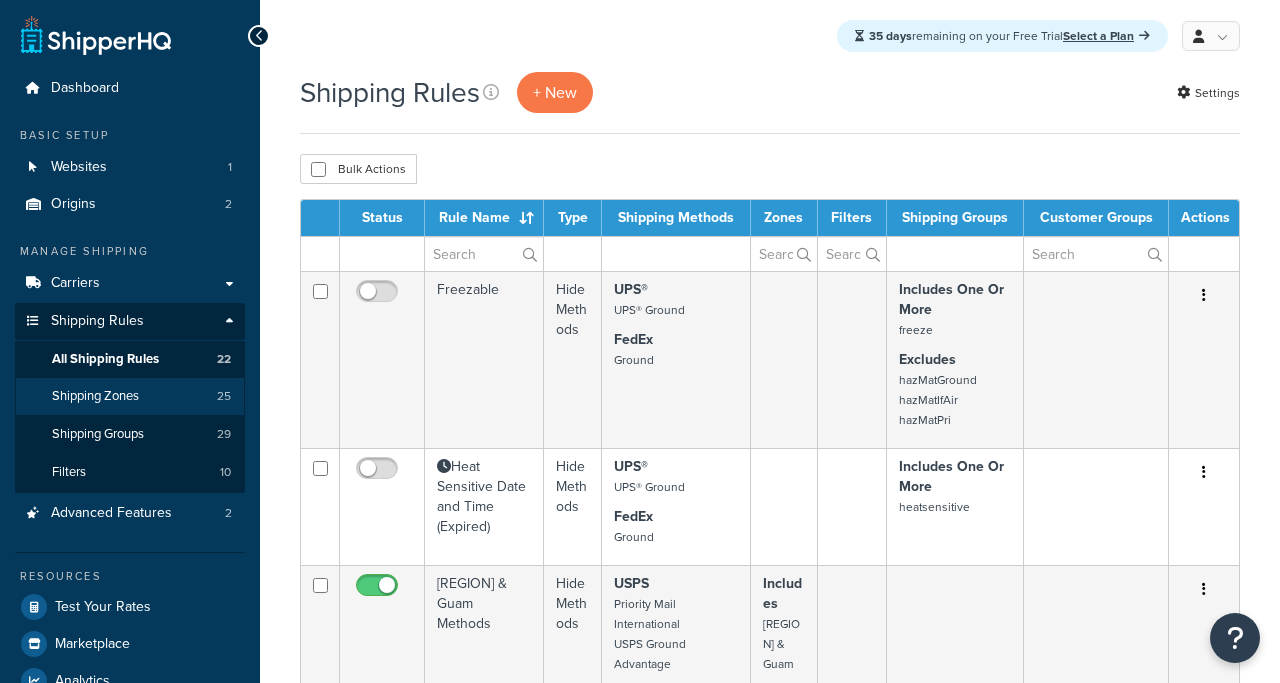 scroll, scrollTop: 0, scrollLeft: 0, axis: both 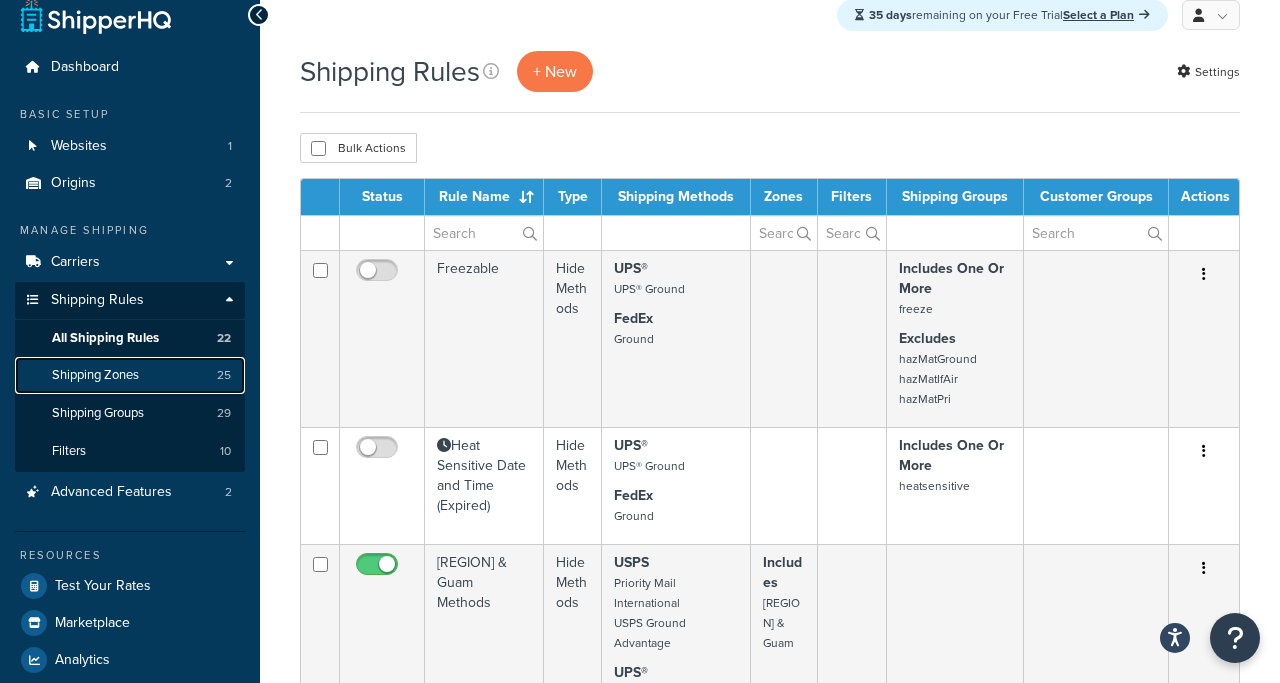 click on "Shipping Zones
25" at bounding box center [130, 375] 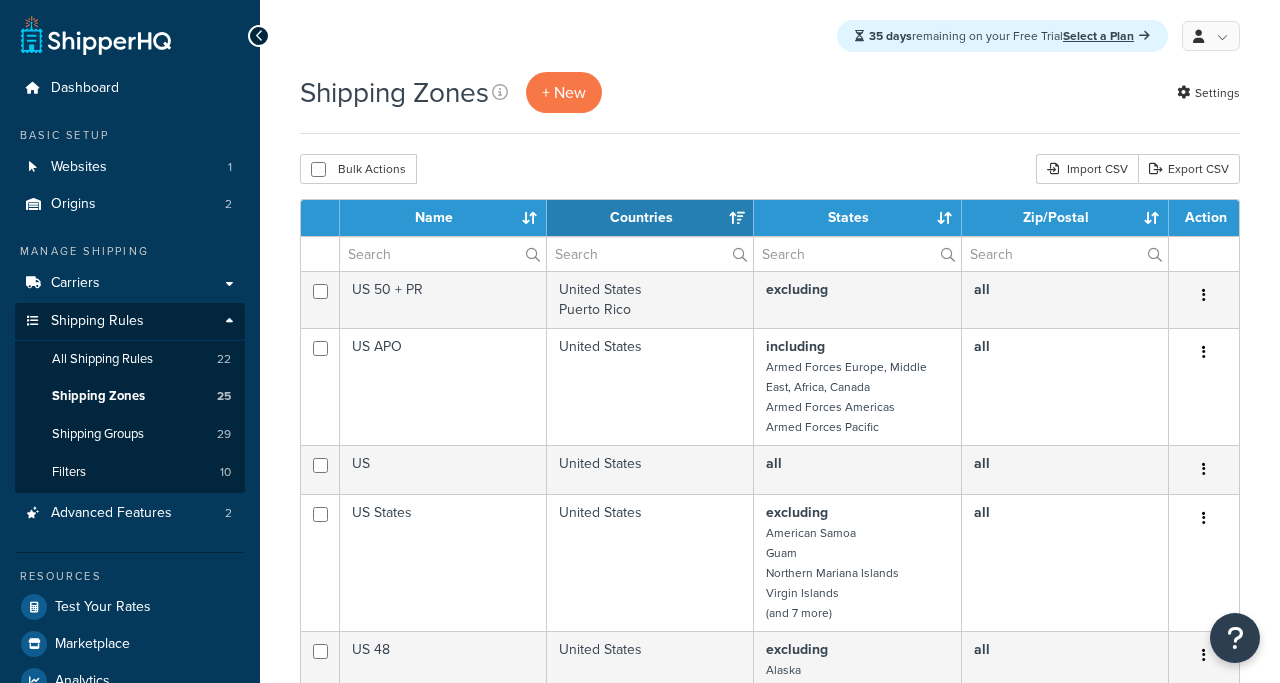 select on "15" 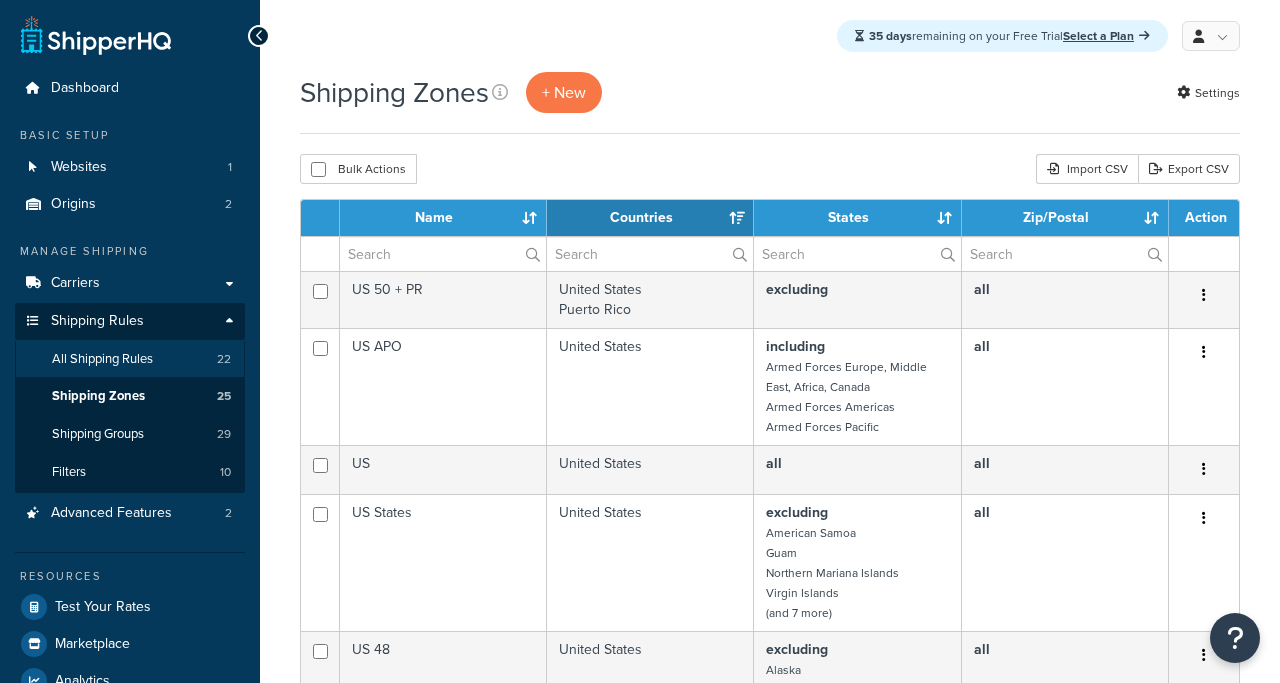 scroll, scrollTop: 0, scrollLeft: 0, axis: both 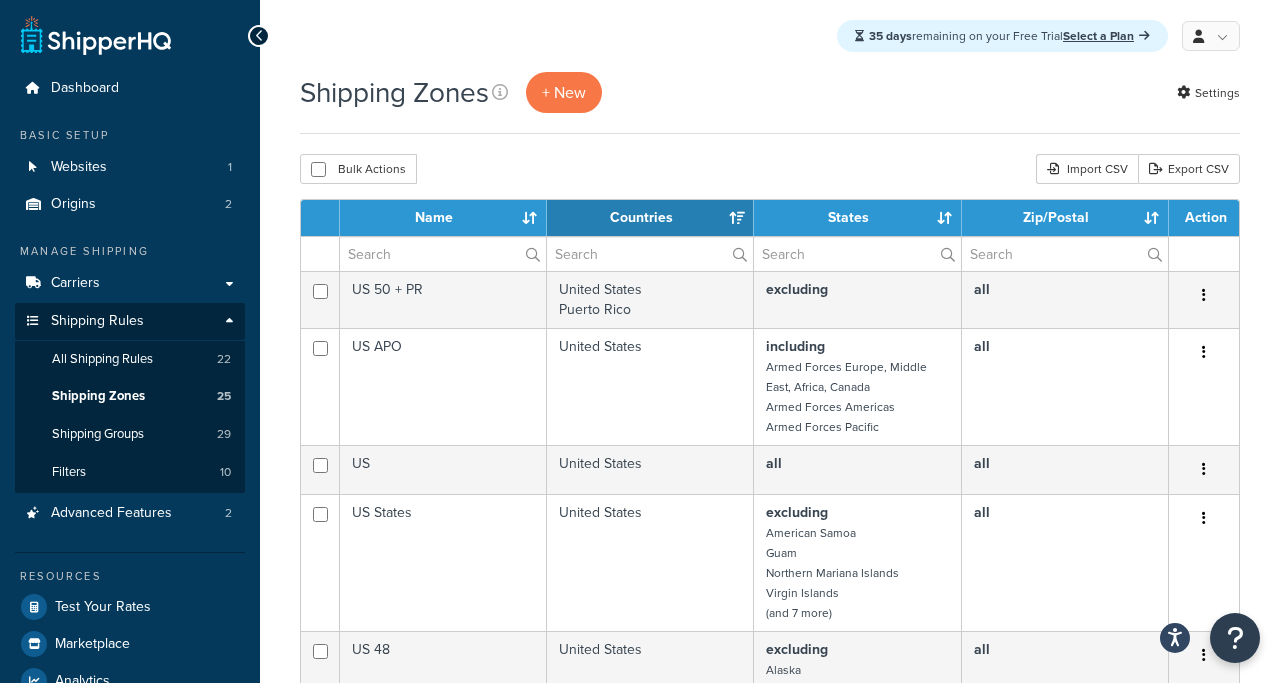 click on "[NUMBER] days   remaining on your Free Trial
Select a Plan
My Profile   Billing   Global Settings   Contact Us   Logout" at bounding box center [770, 36] 